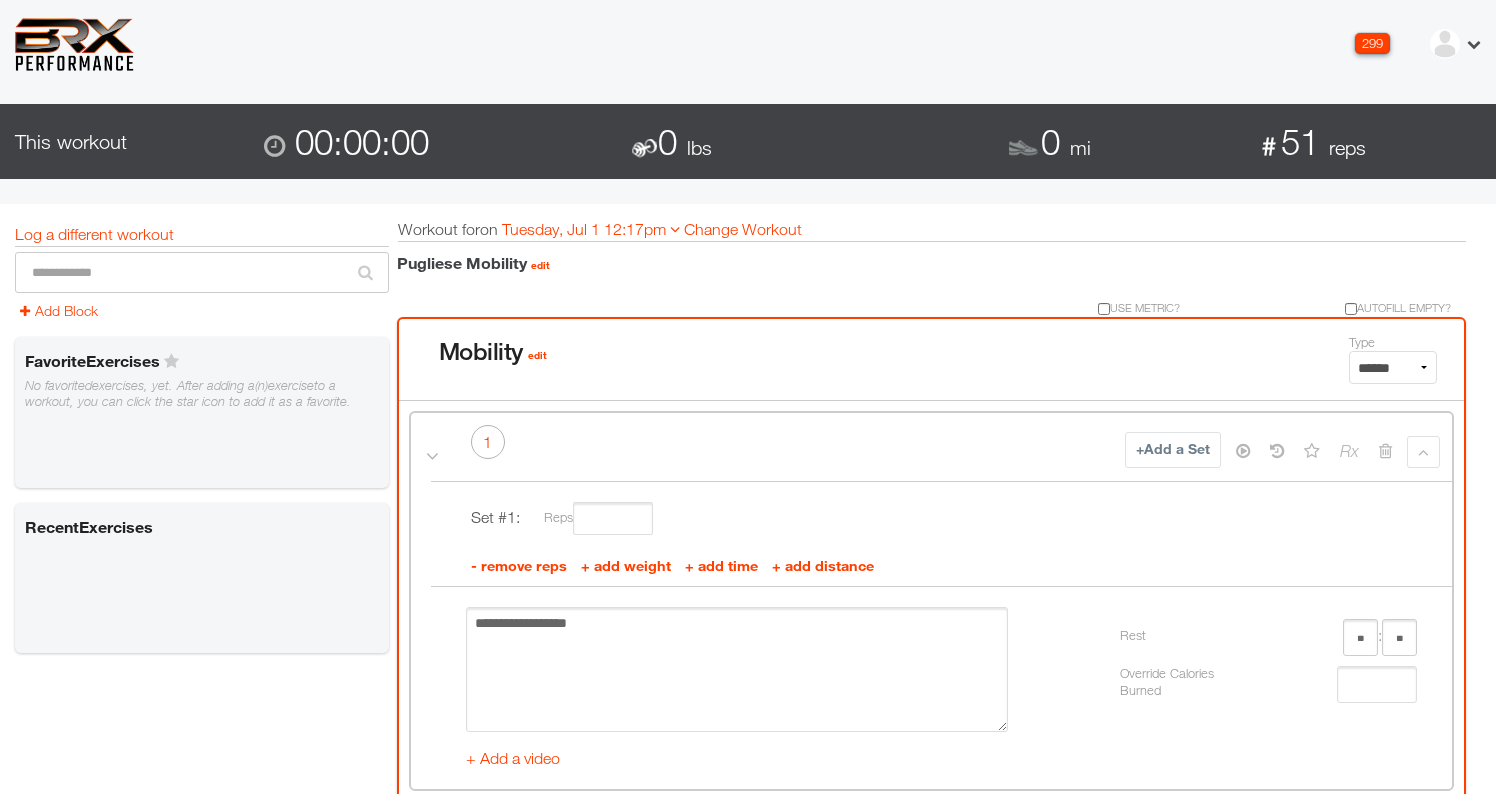scroll, scrollTop: 0, scrollLeft: 0, axis: both 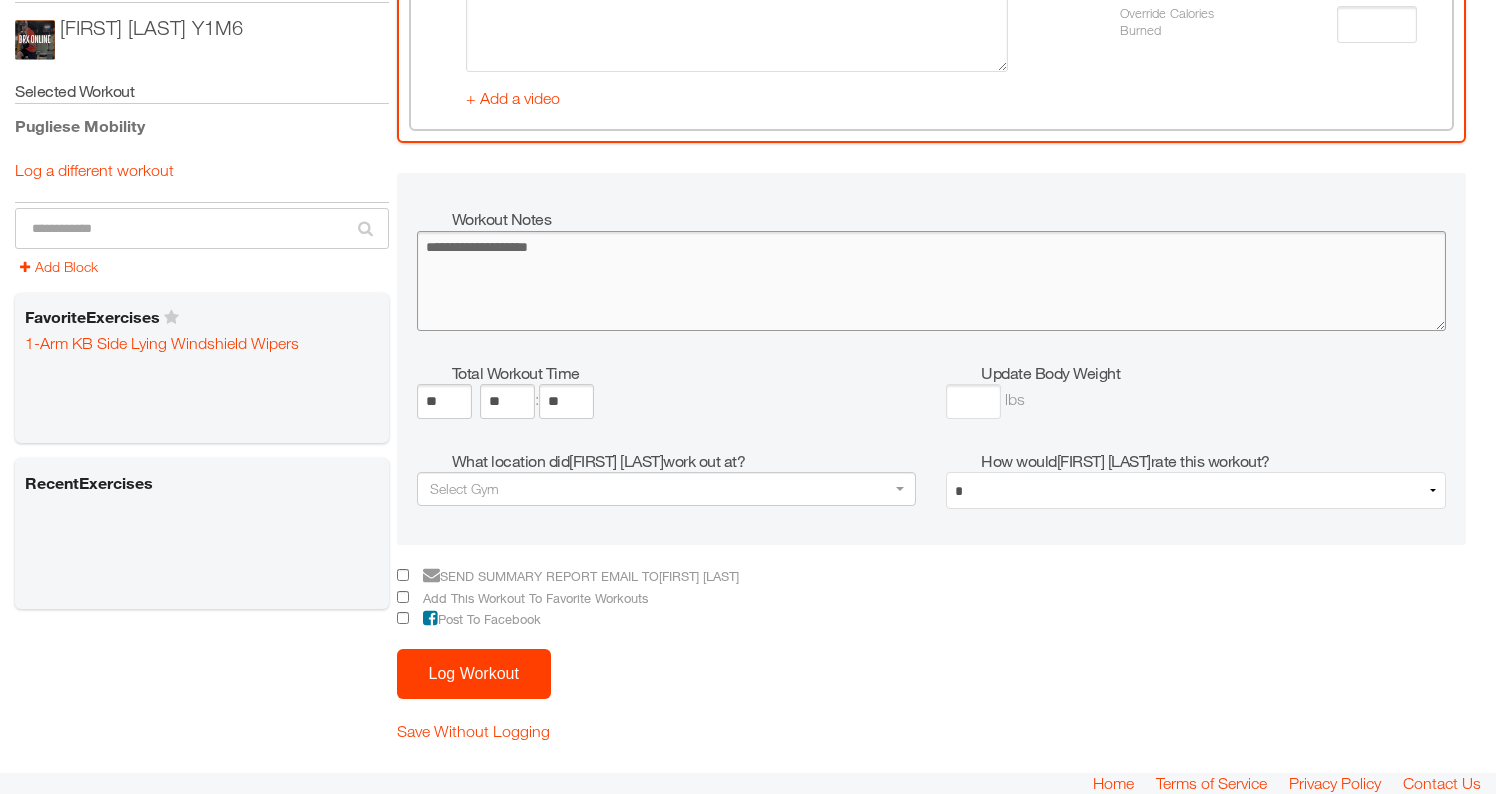 click at bounding box center (932, 281) 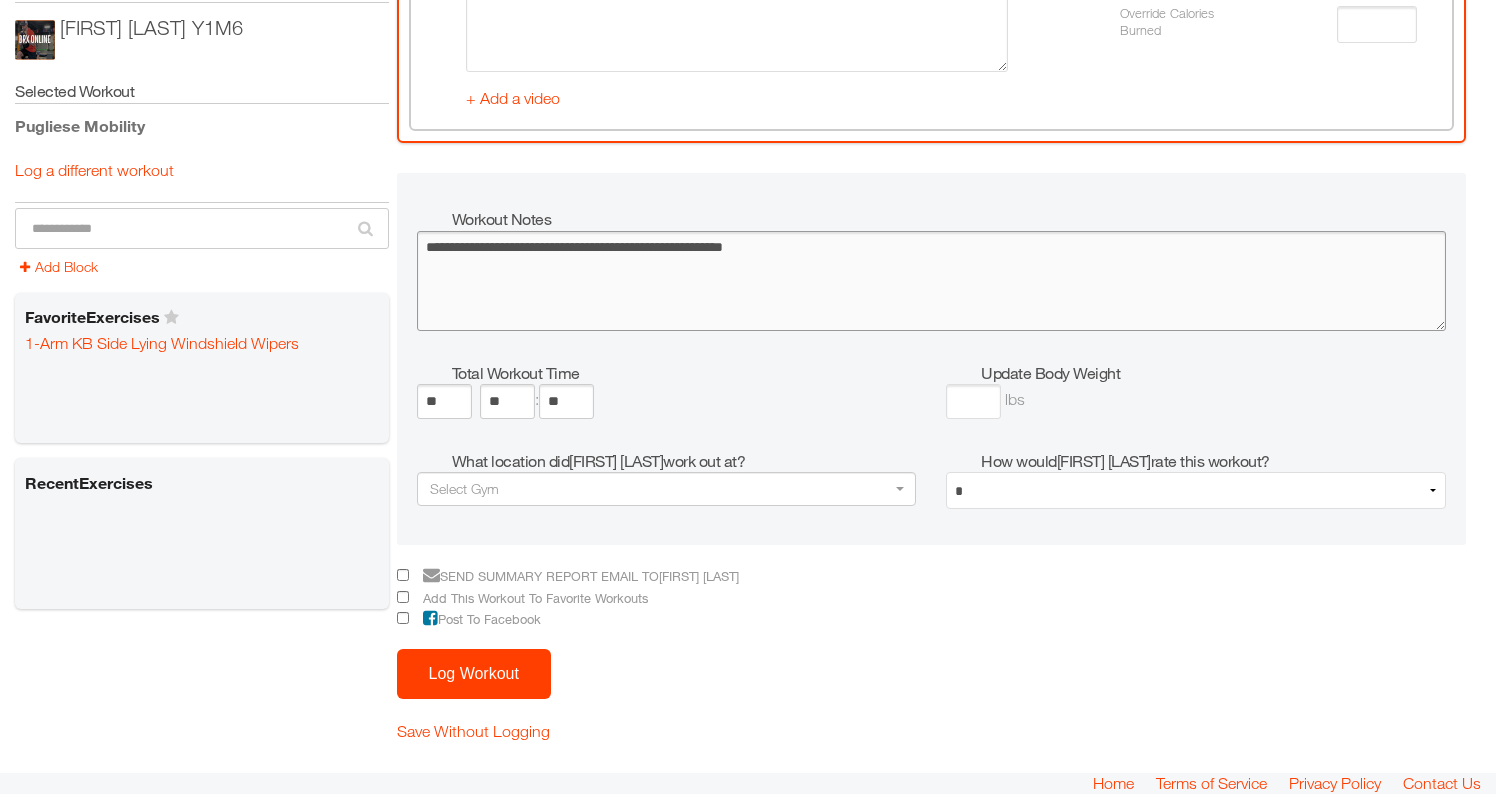 drag, startPoint x: 831, startPoint y: 243, endPoint x: 482, endPoint y: 232, distance: 349.1733 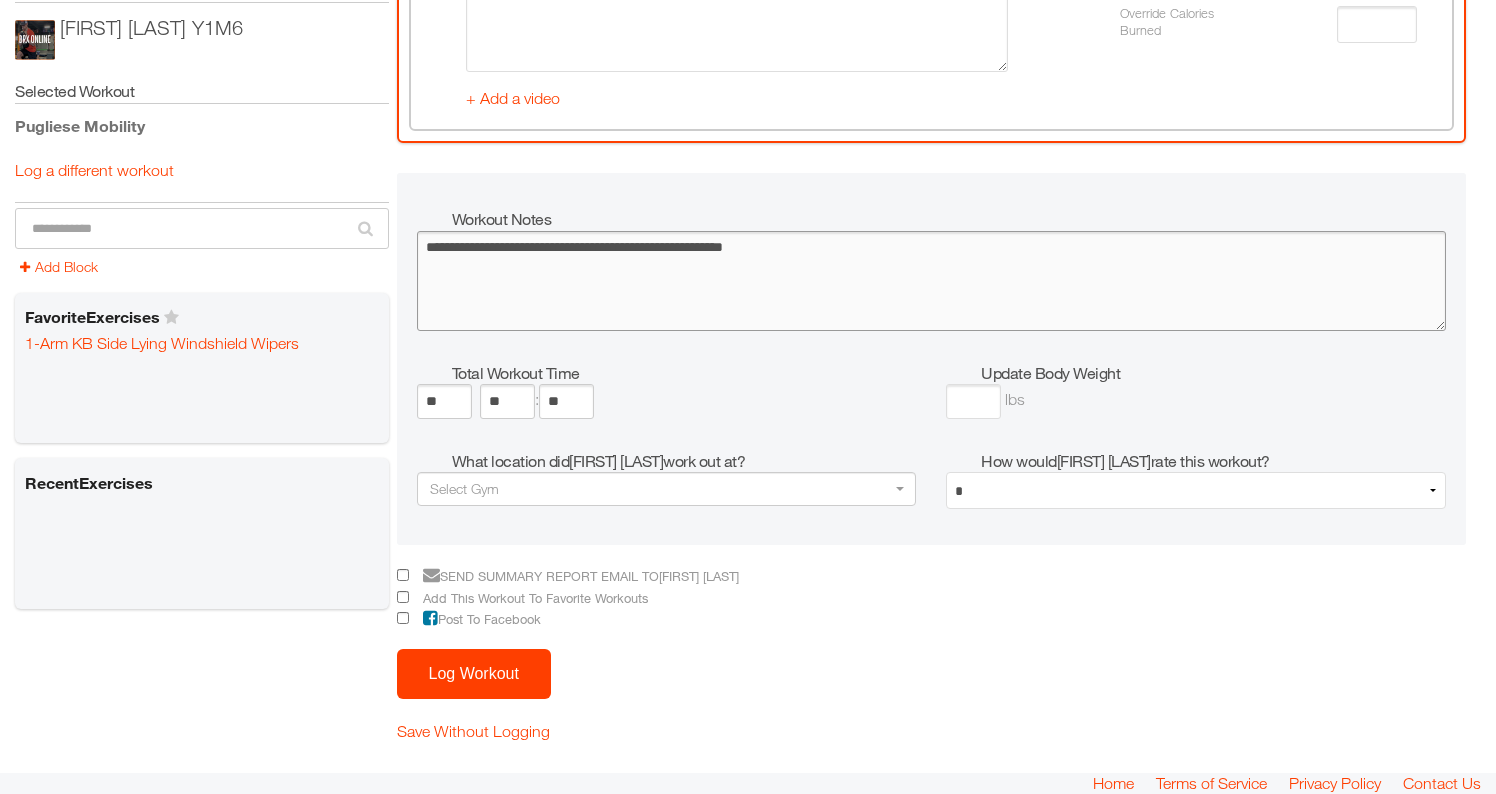 click on "**********" at bounding box center (932, 281) 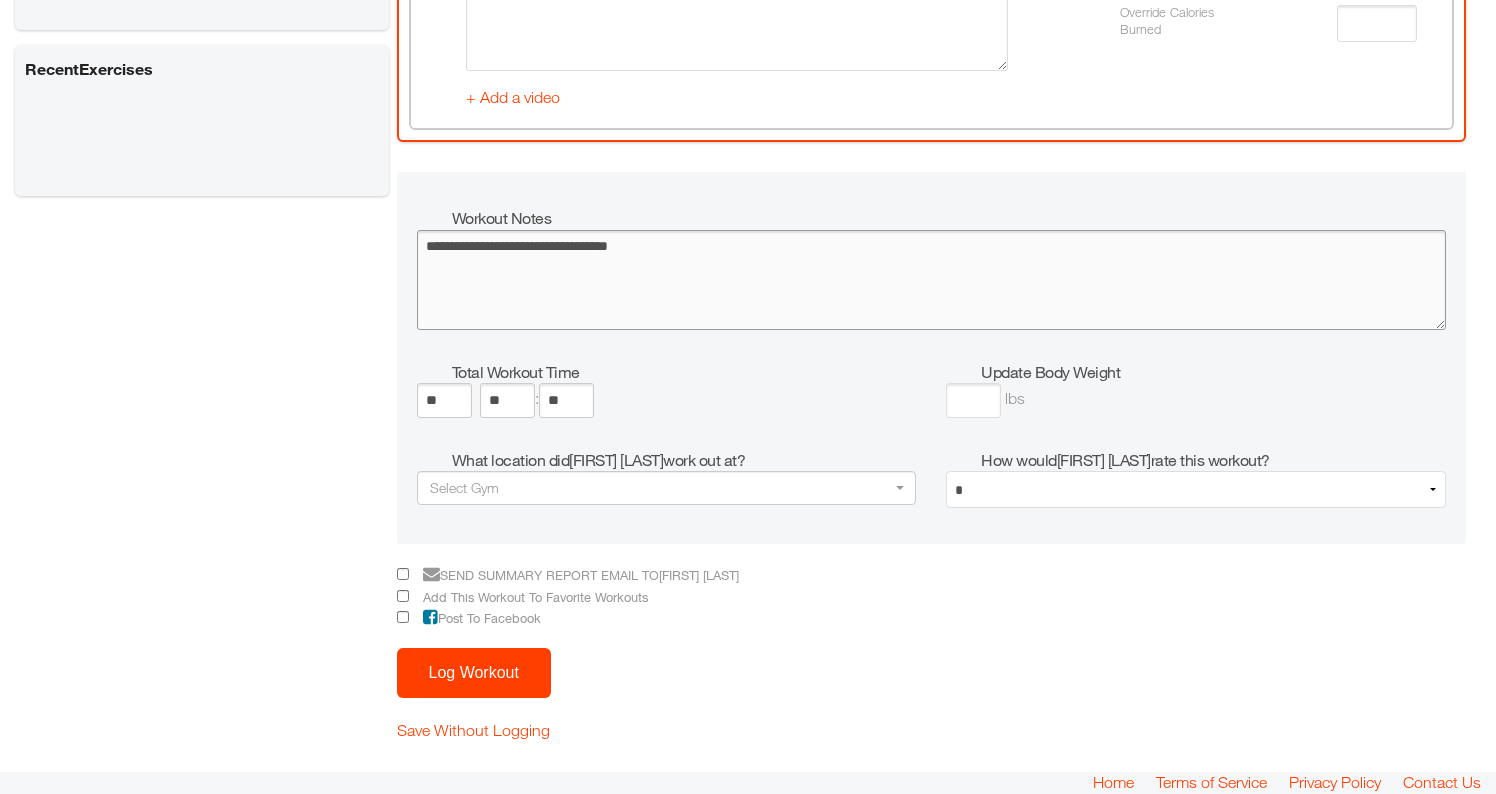 scroll, scrollTop: 4211, scrollLeft: 0, axis: vertical 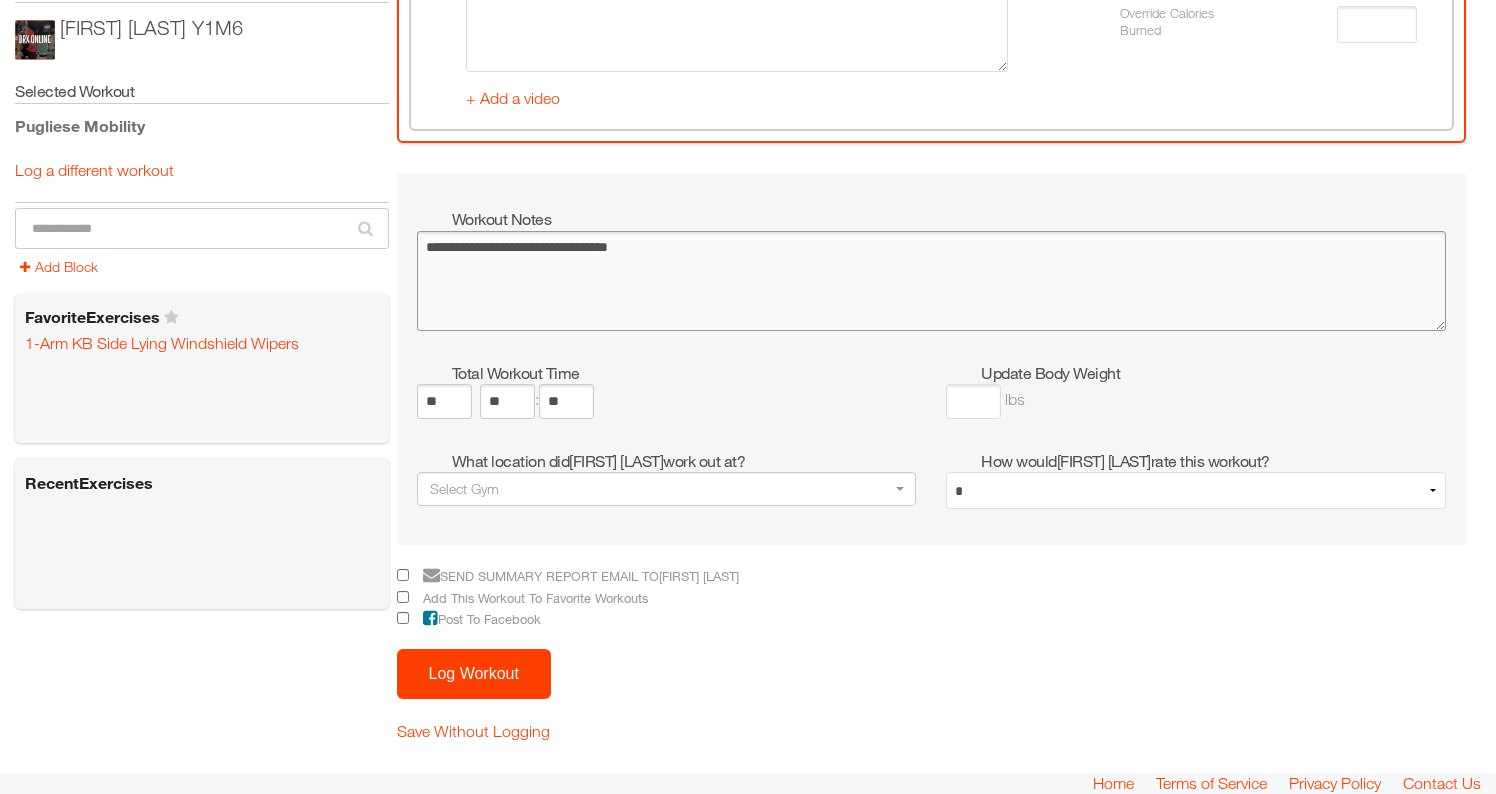 type on "**********" 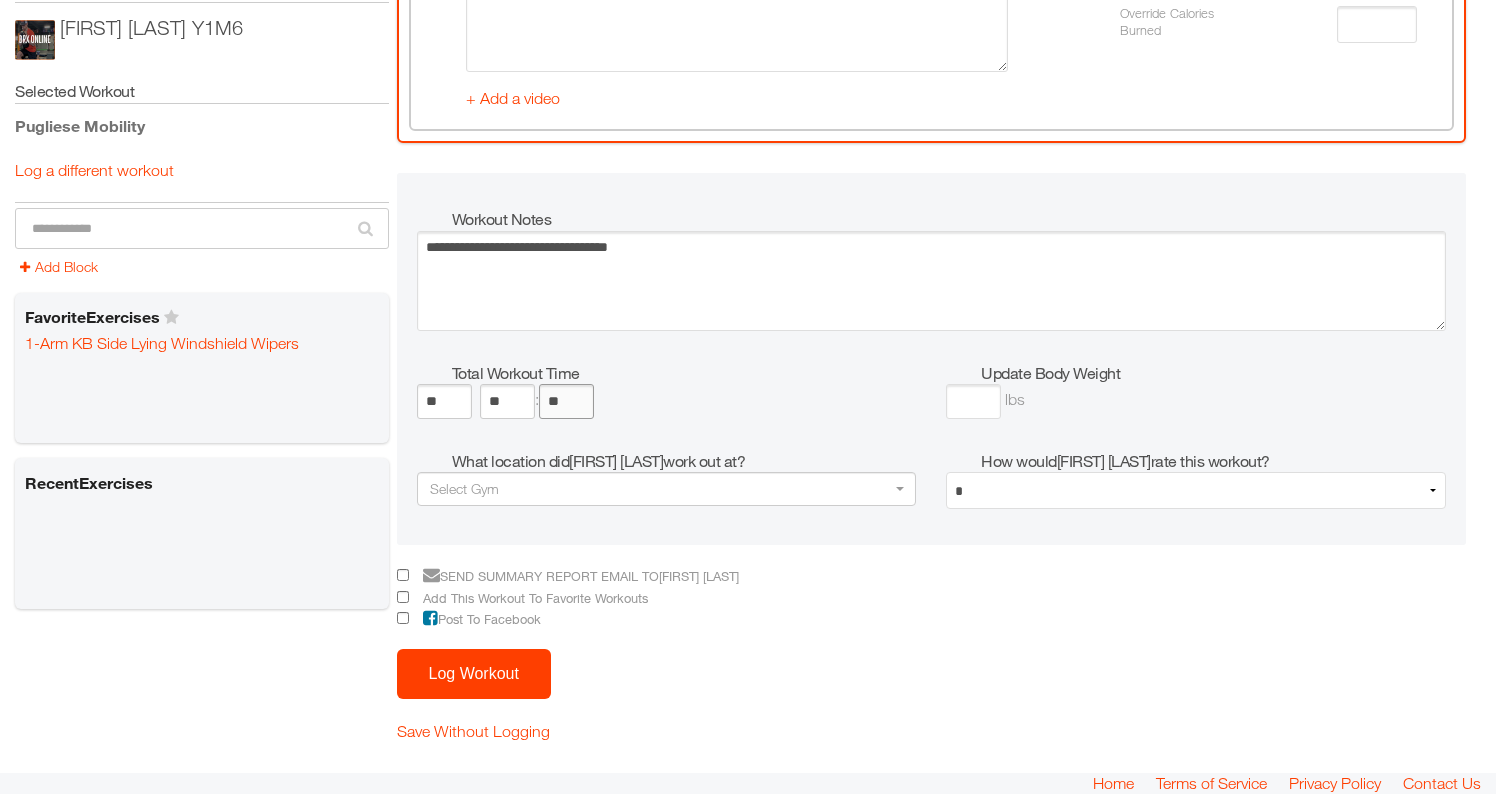 click on "**" at bounding box center (566, 401) 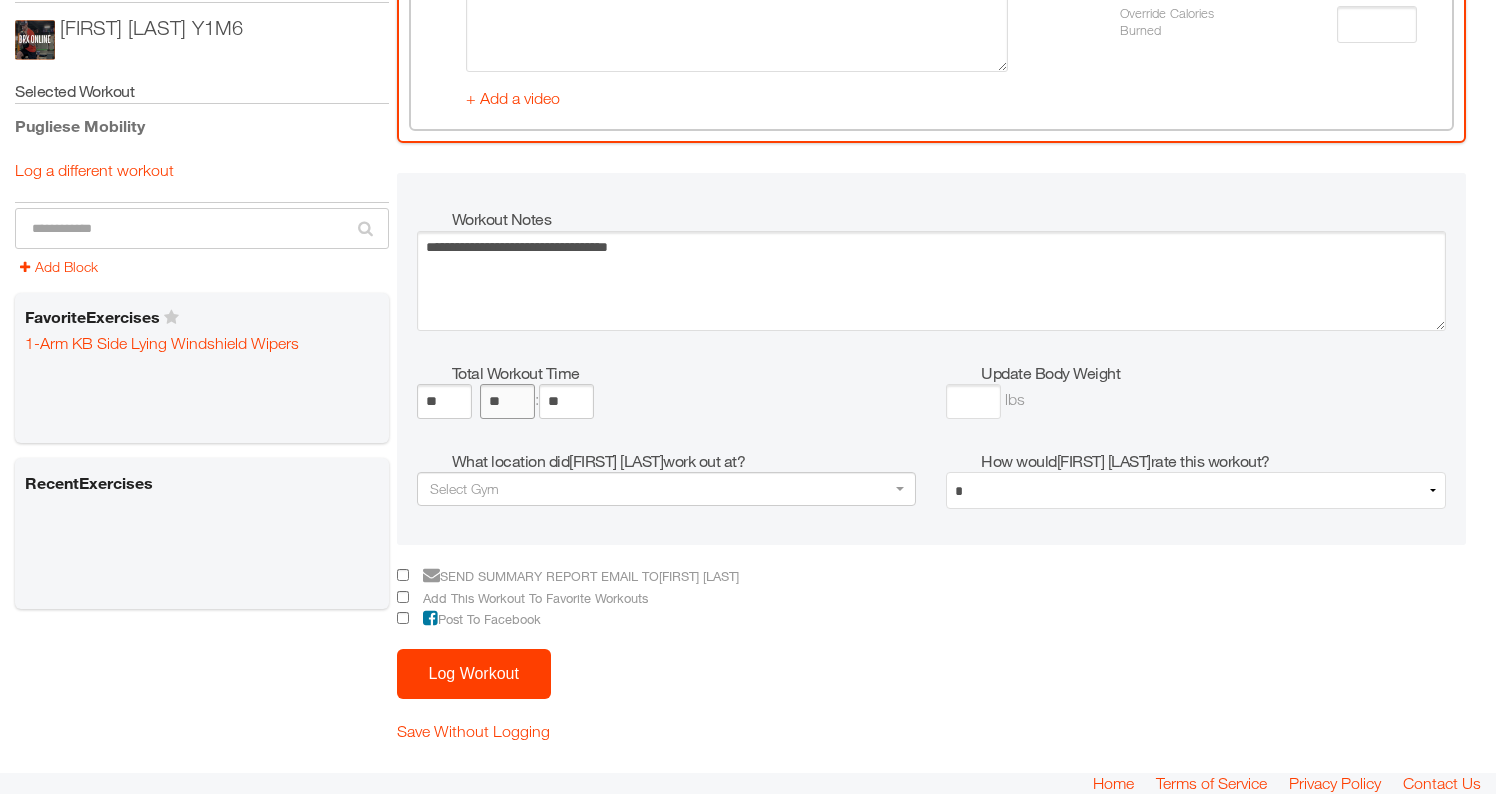 click on "**" at bounding box center (507, 401) 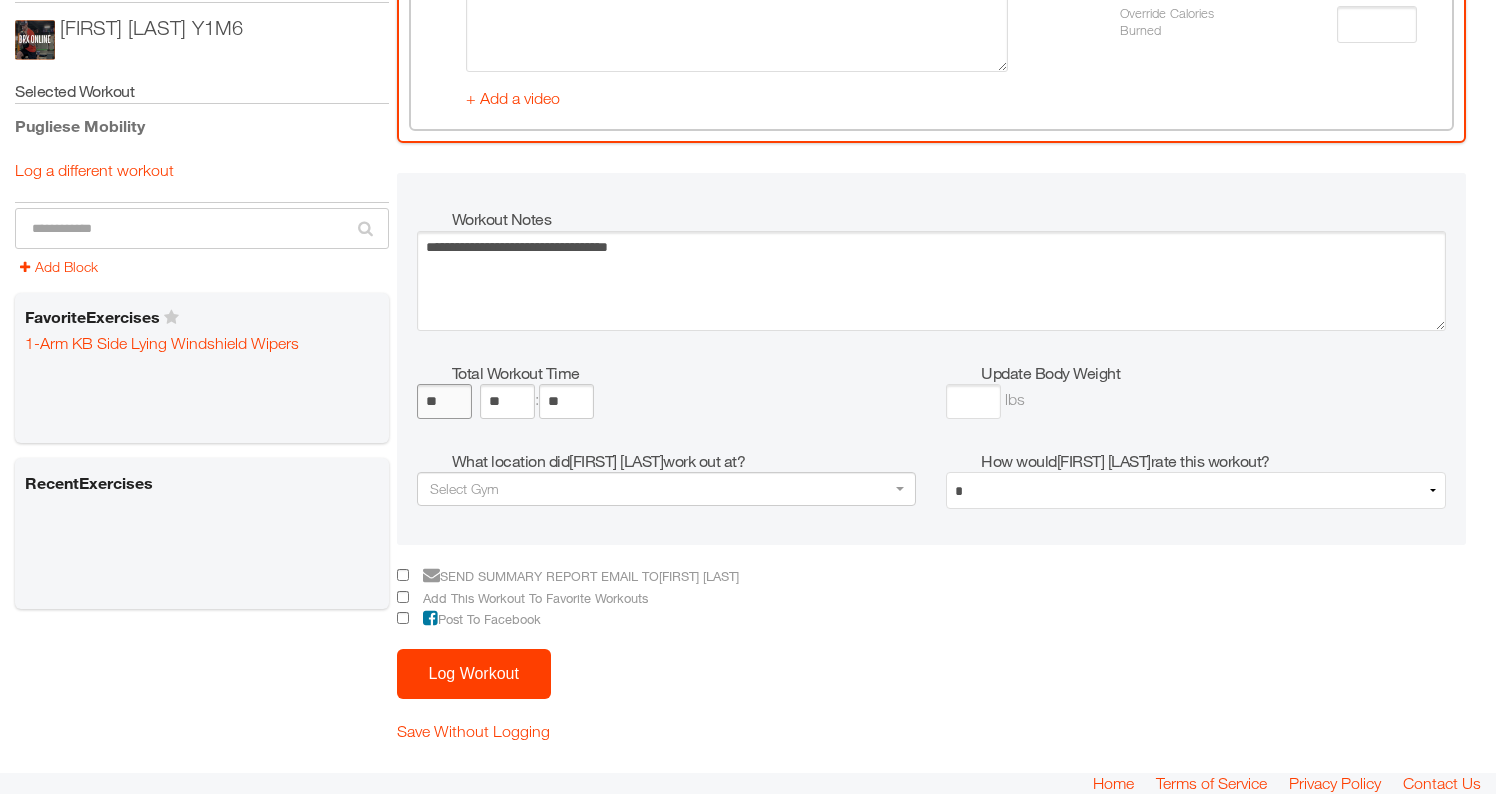 click on "**" at bounding box center [444, 401] 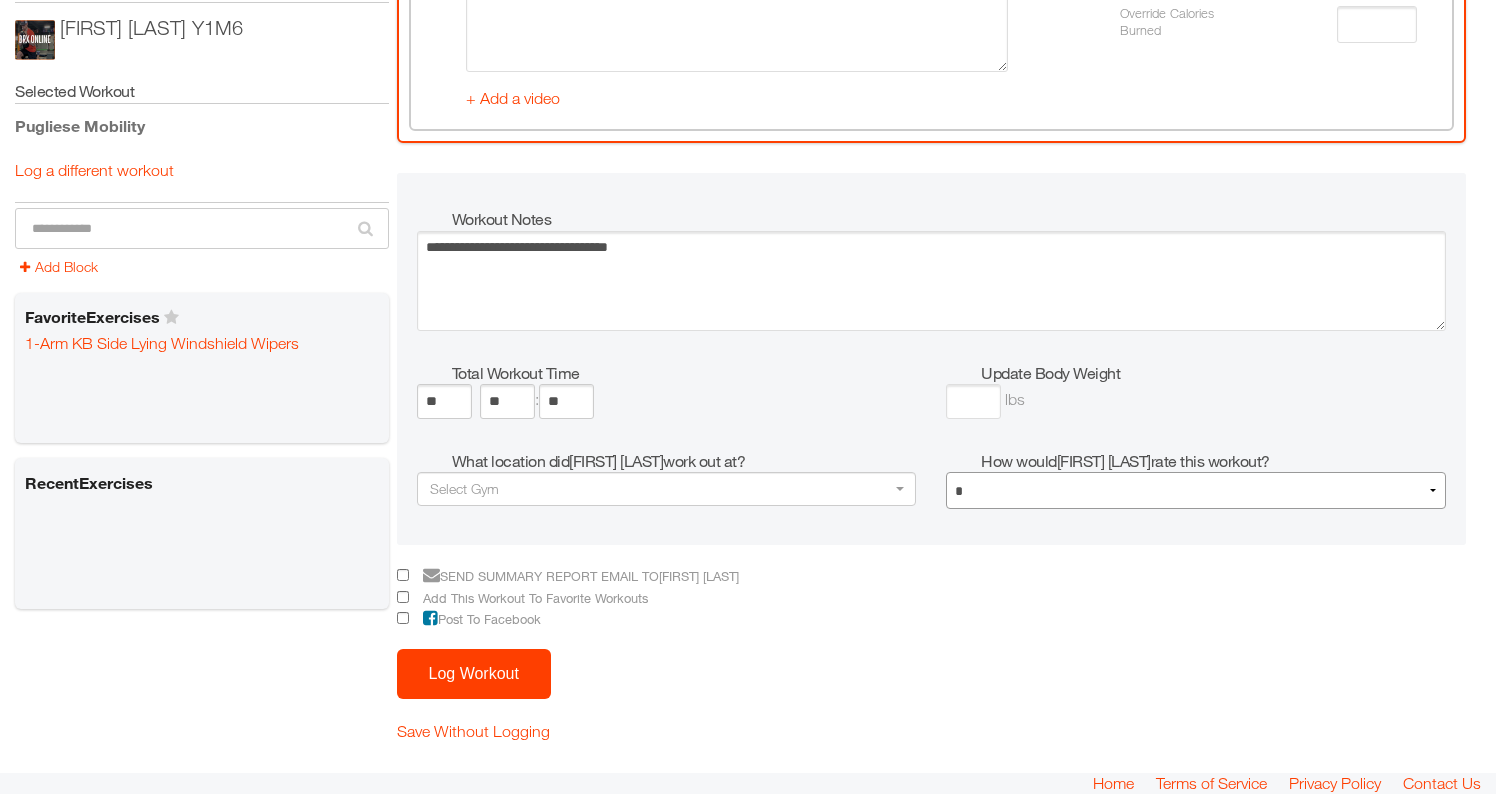 select on "*" 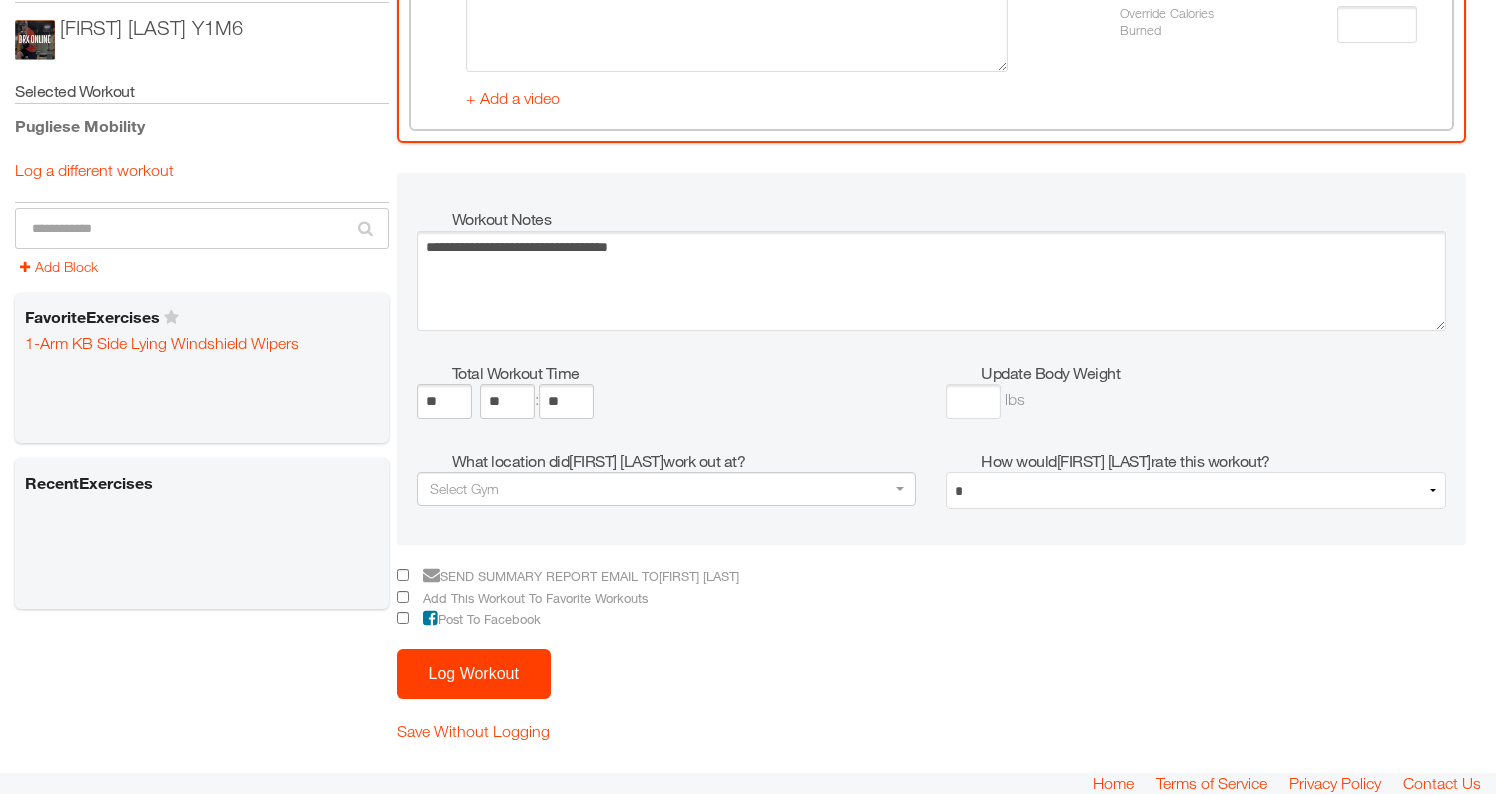 click on "Log Workout" at bounding box center (474, 674) 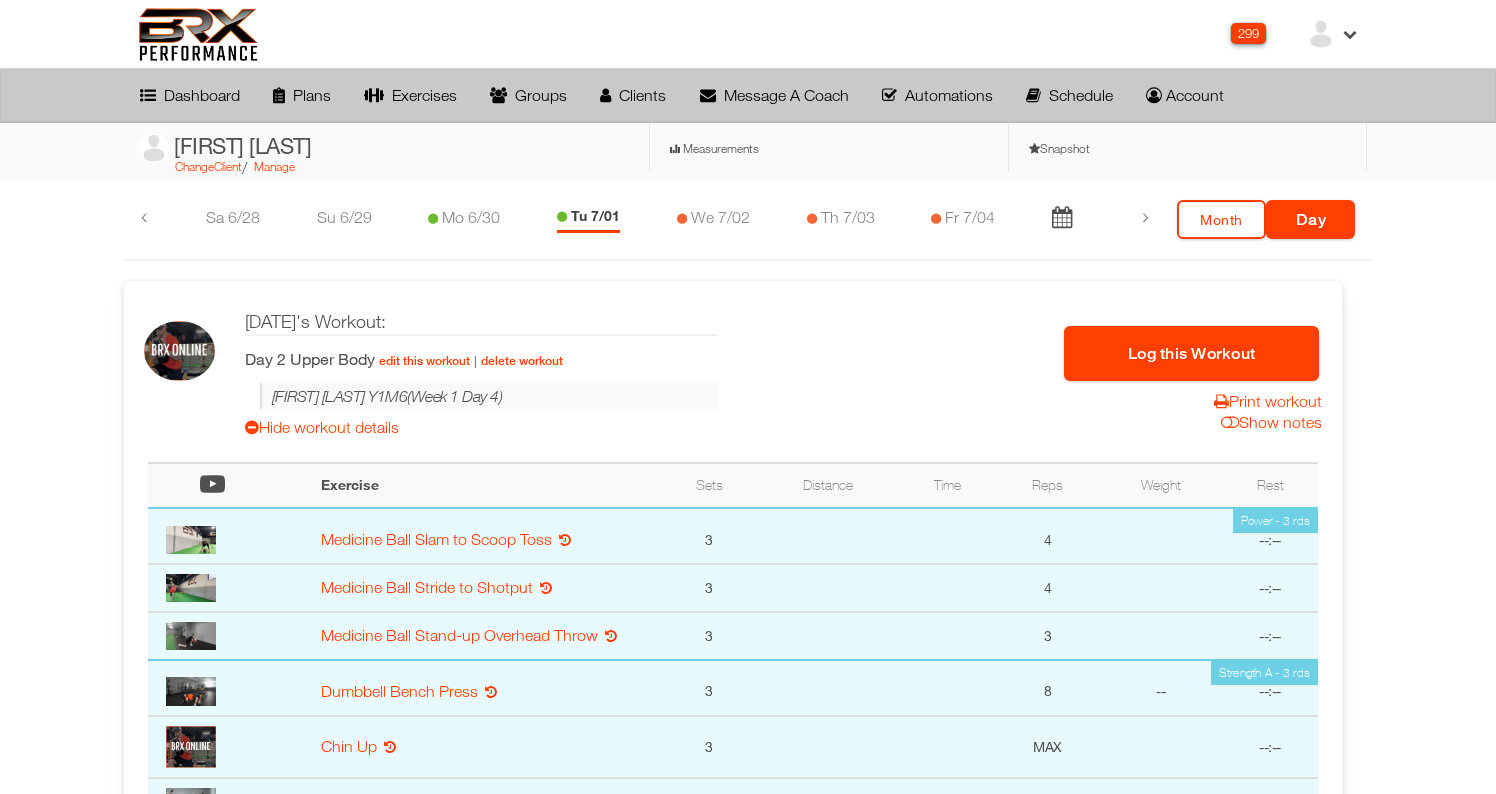 scroll, scrollTop: 0, scrollLeft: 0, axis: both 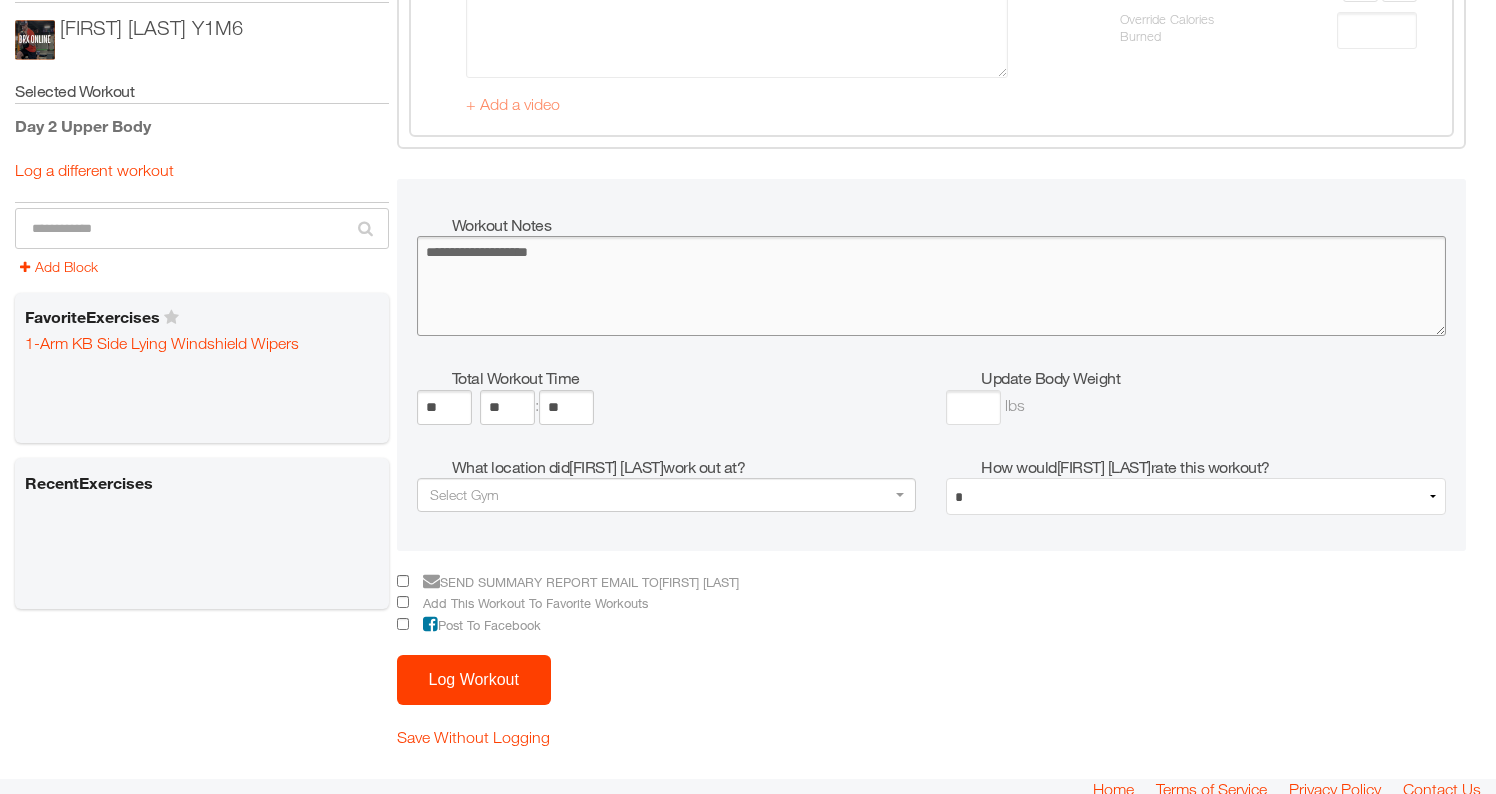 click at bounding box center [932, 286] 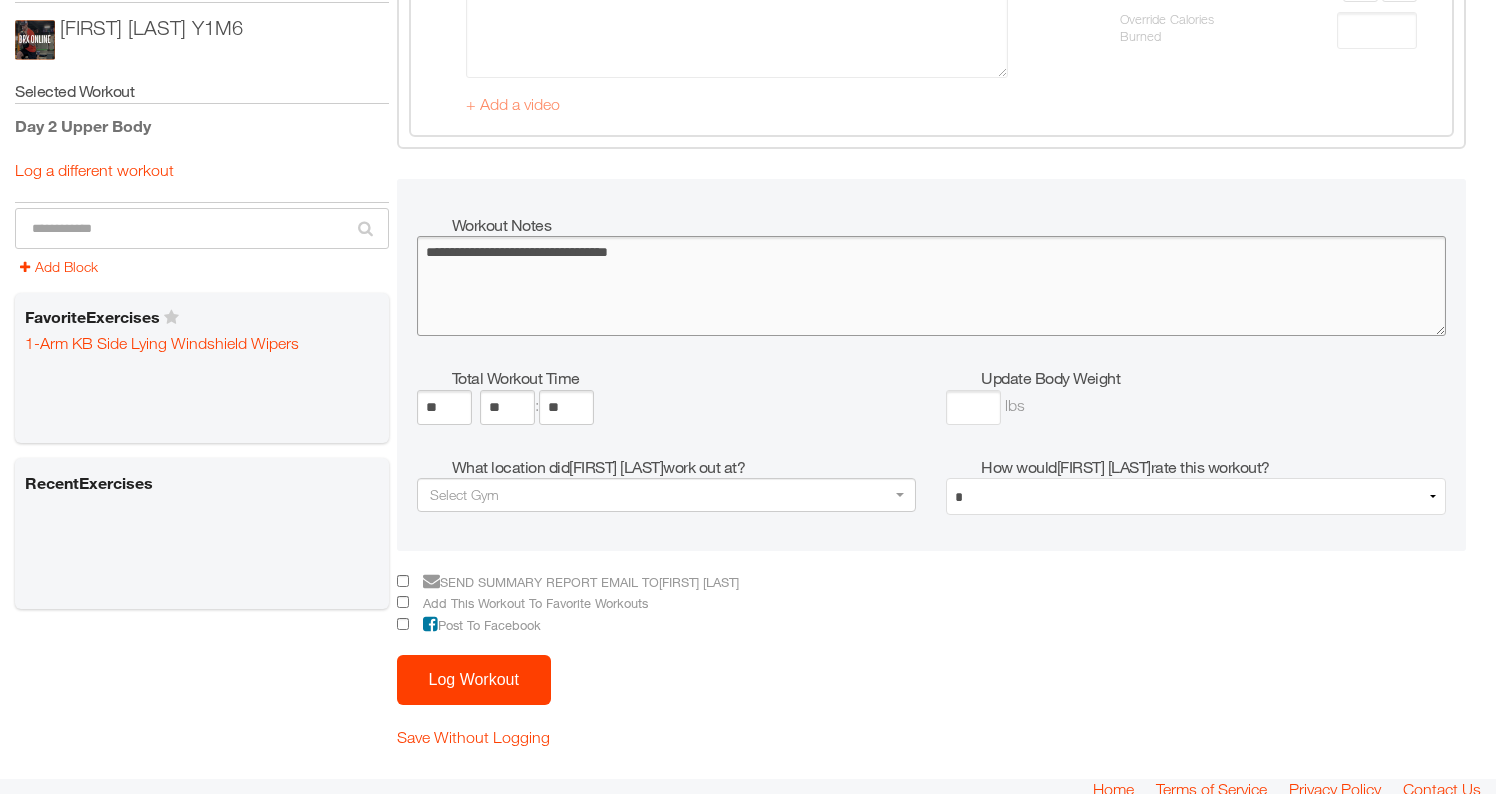 type on "**********" 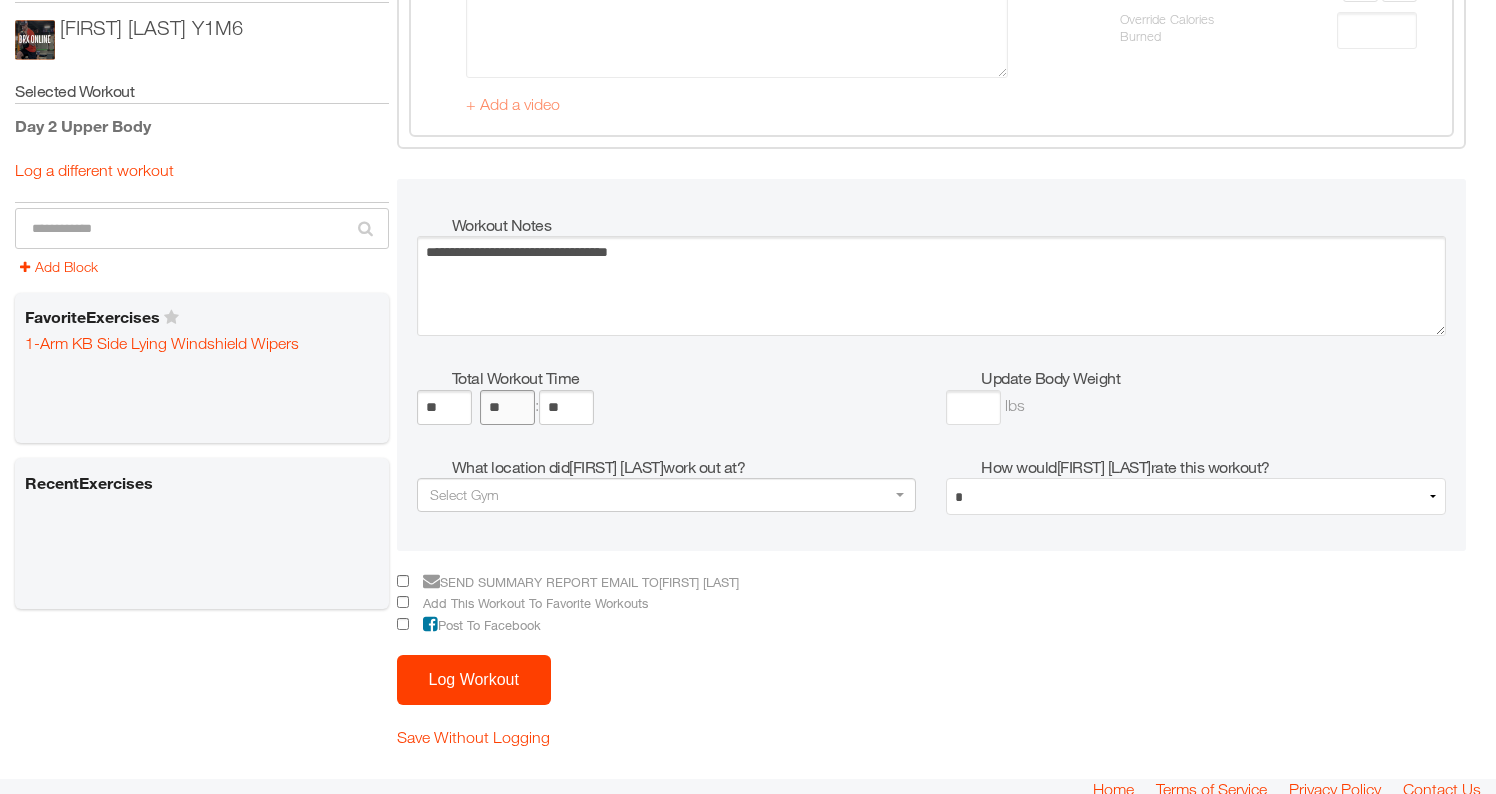 click on "**" at bounding box center [507, 407] 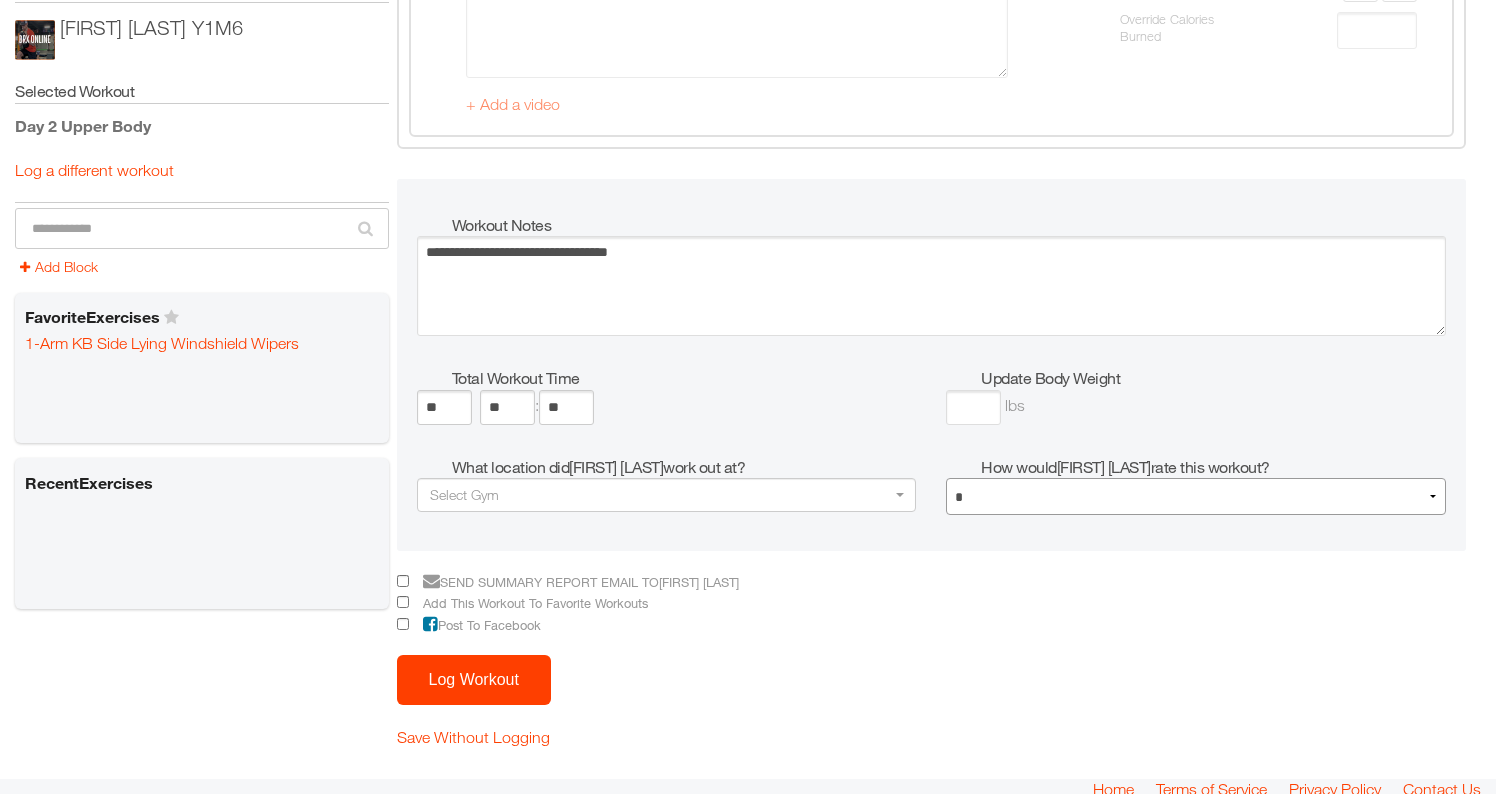 select on "*" 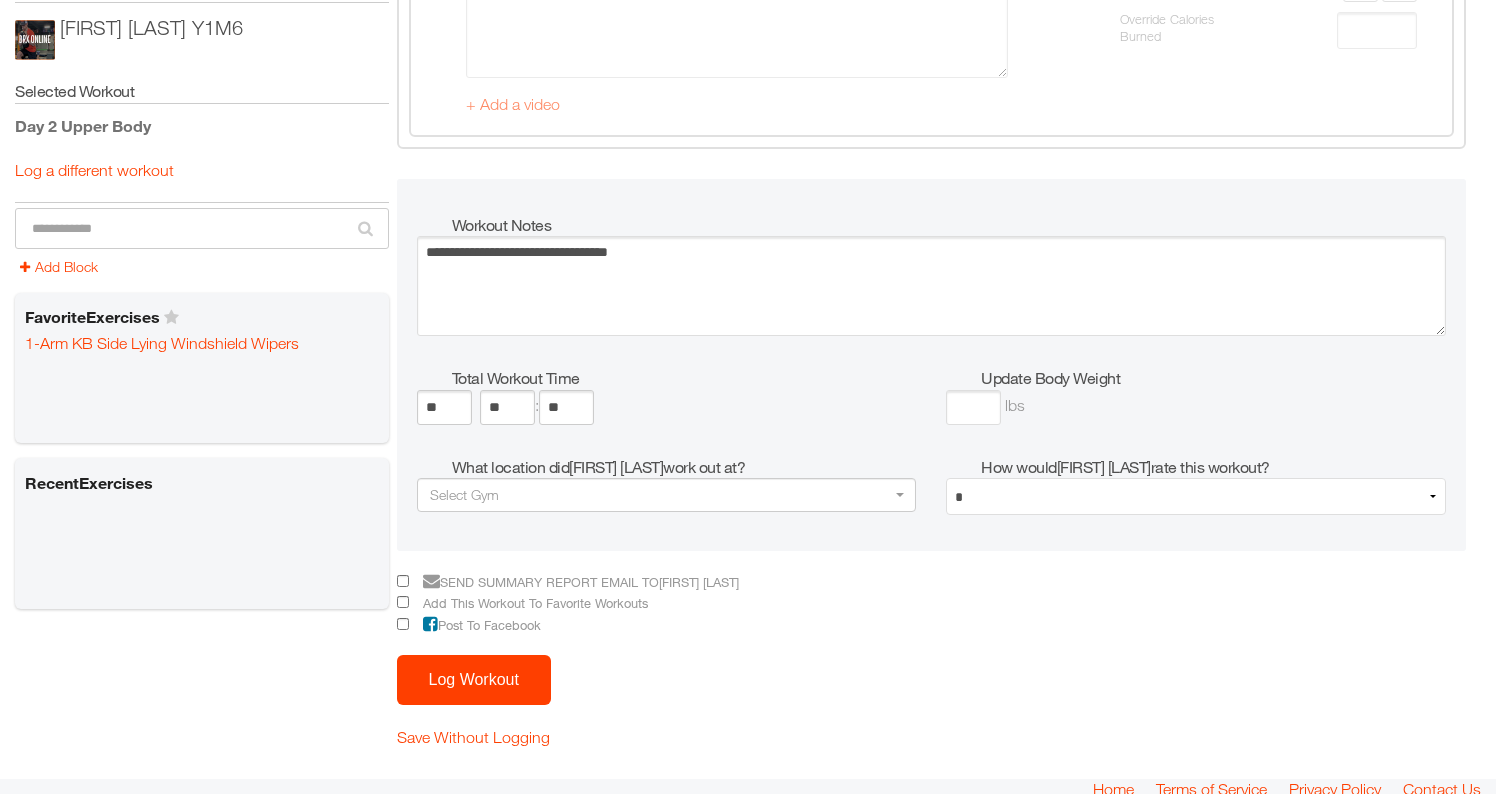 click on "Log Workout" at bounding box center (474, 680) 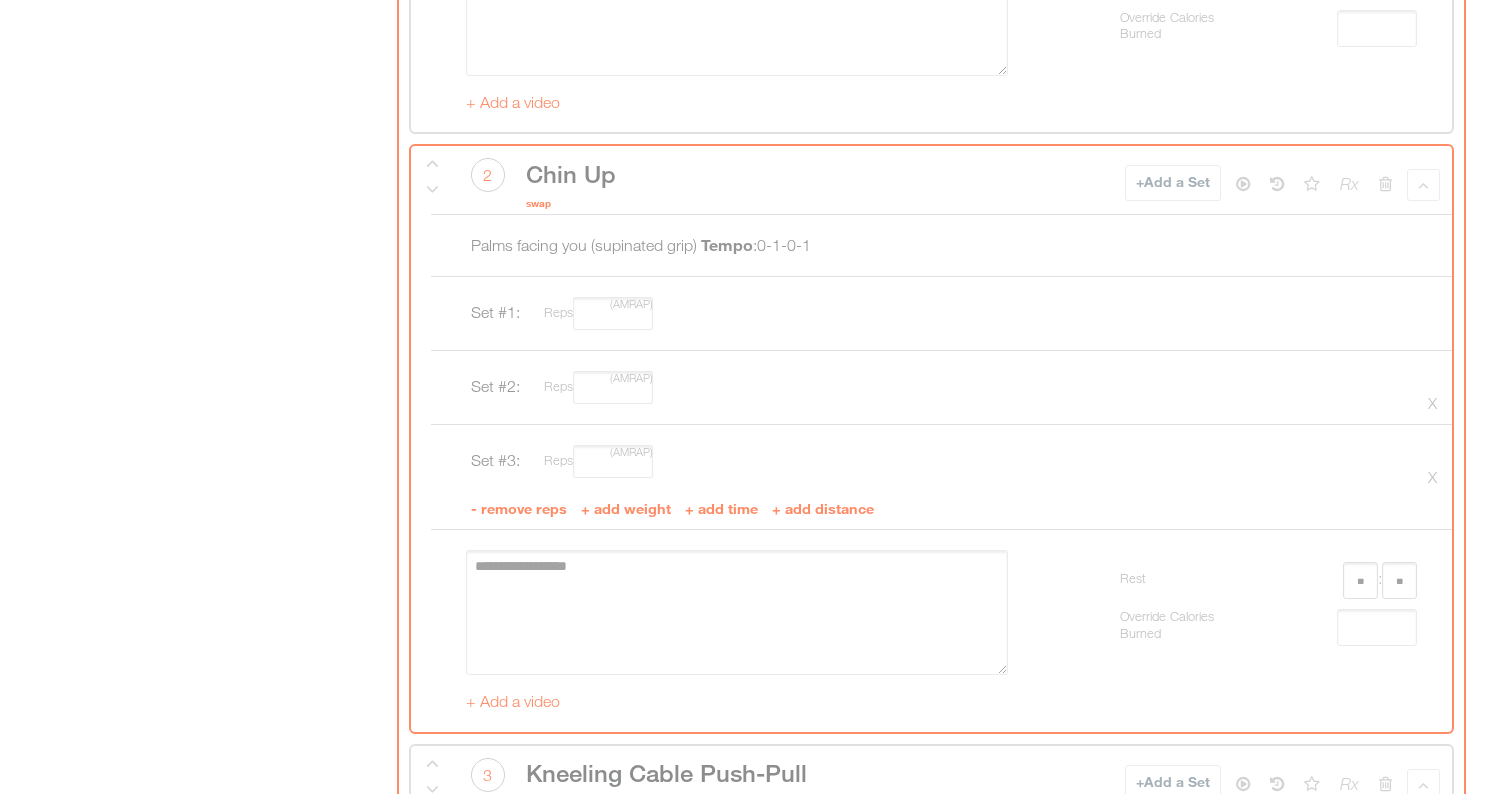 scroll, scrollTop: 2883, scrollLeft: 0, axis: vertical 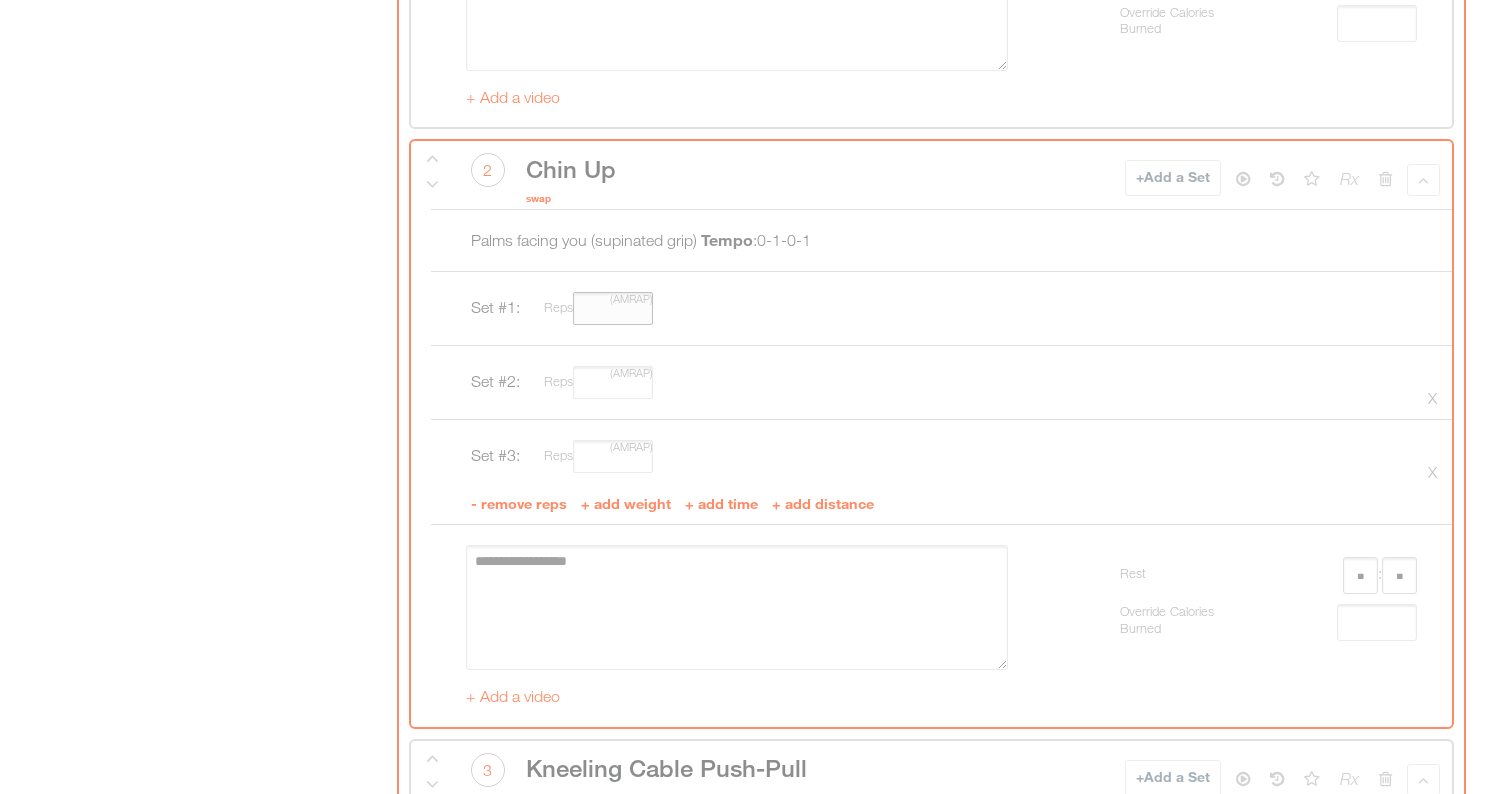 click on "*" at bounding box center [613, 308] 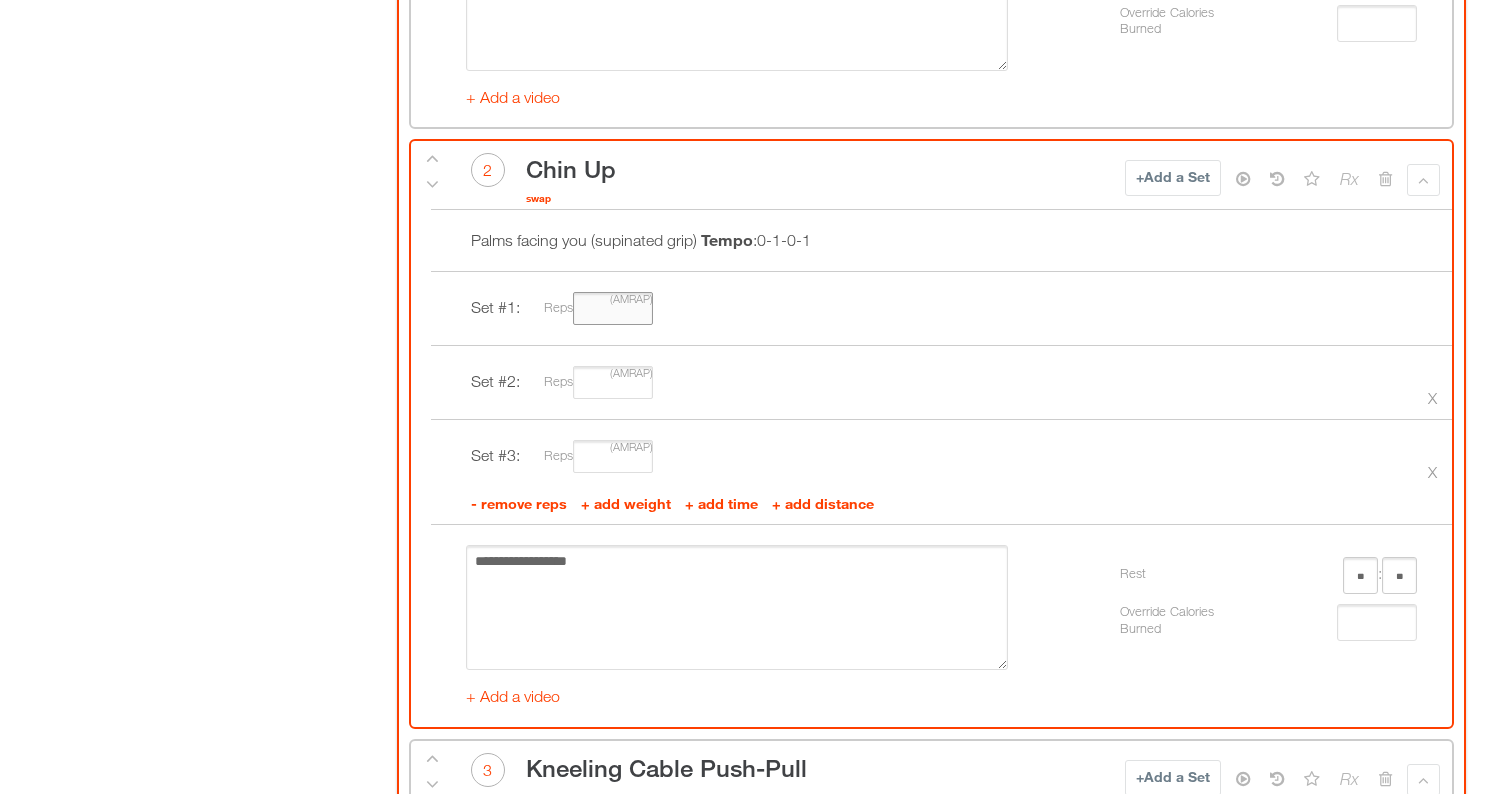 click on "*" at bounding box center [613, 308] 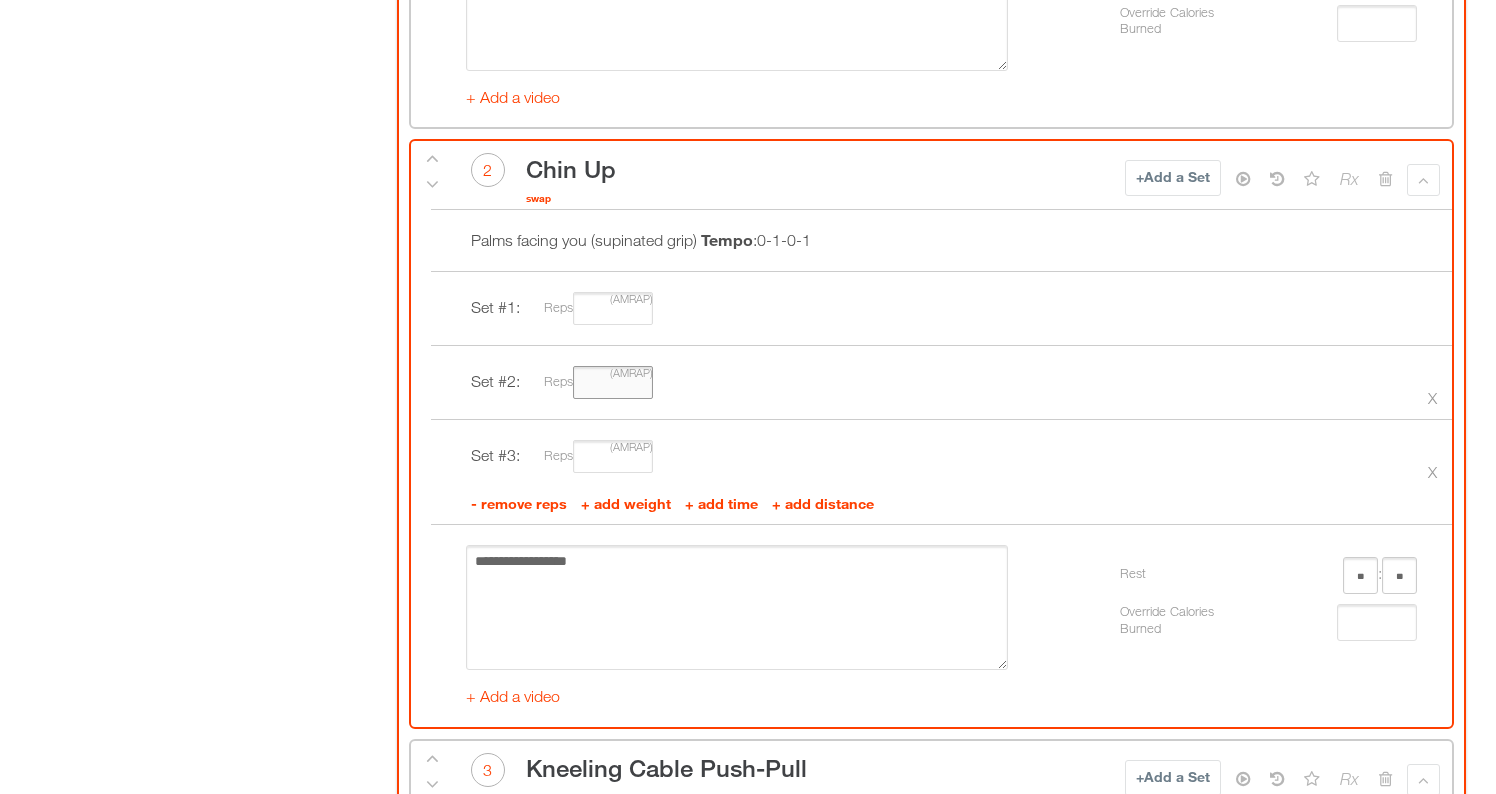 click on "*" at bounding box center [613, 382] 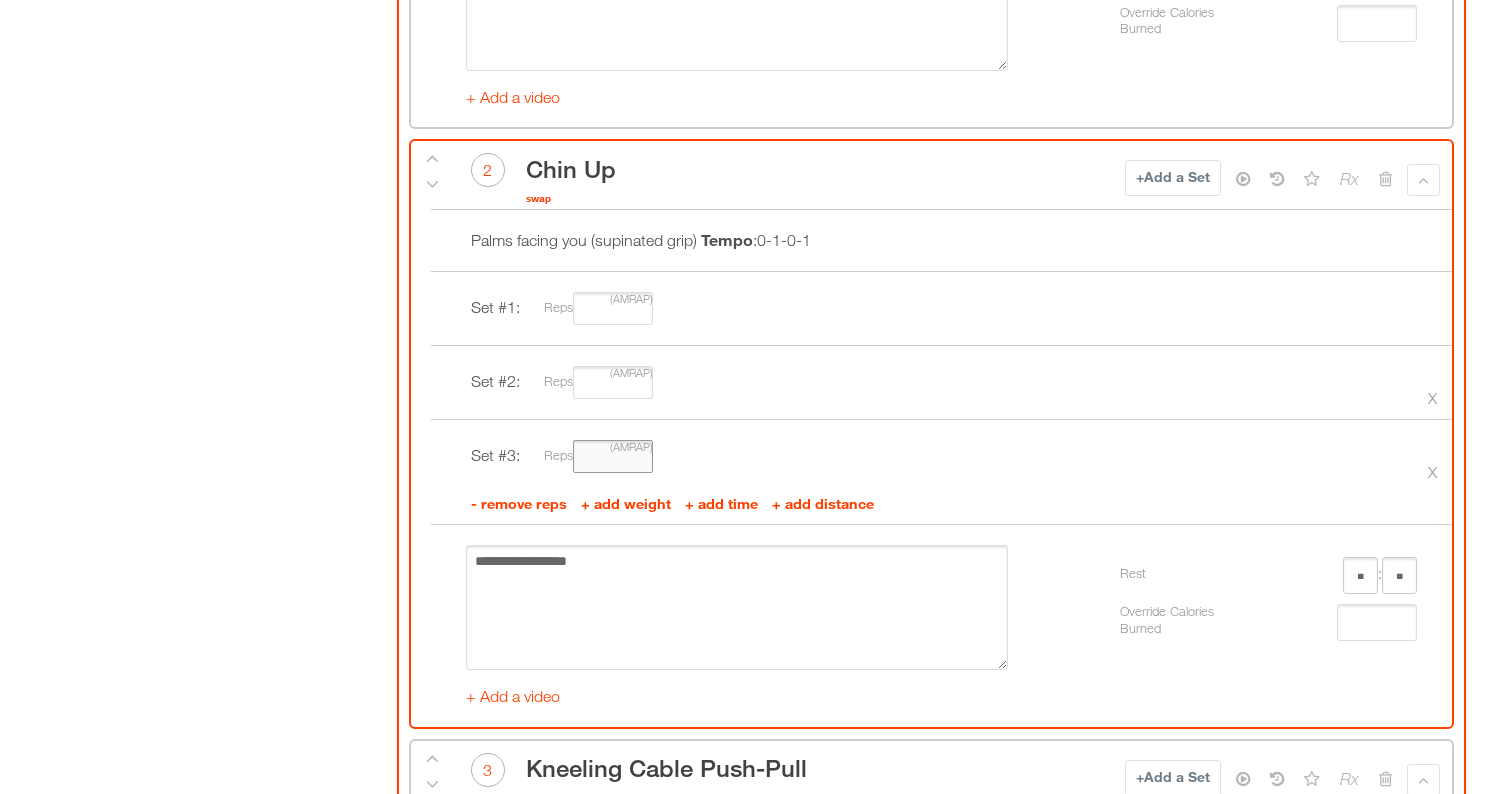 click on "*" at bounding box center (613, 456) 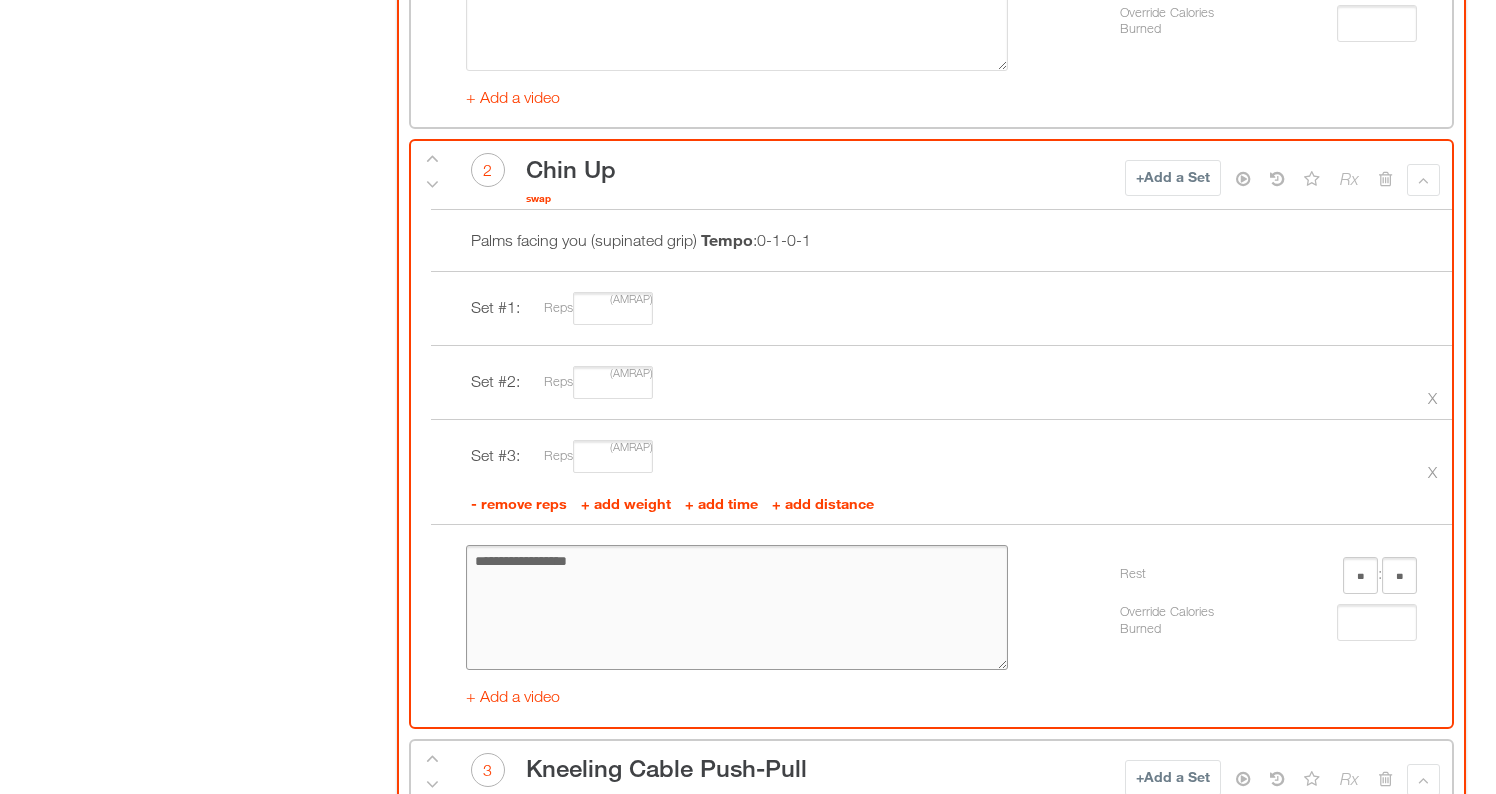 click at bounding box center [737, 607] 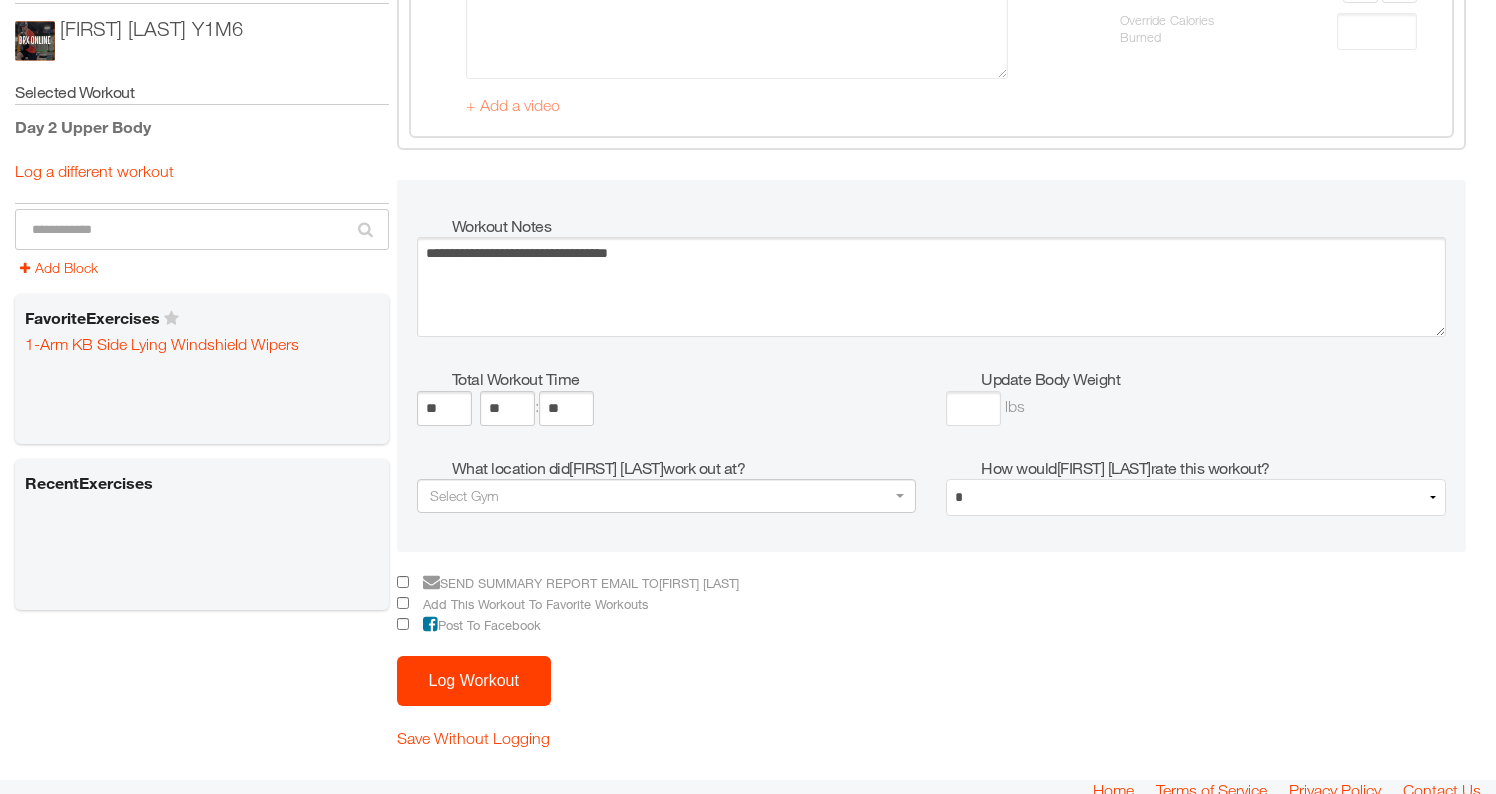 scroll, scrollTop: 7845, scrollLeft: 0, axis: vertical 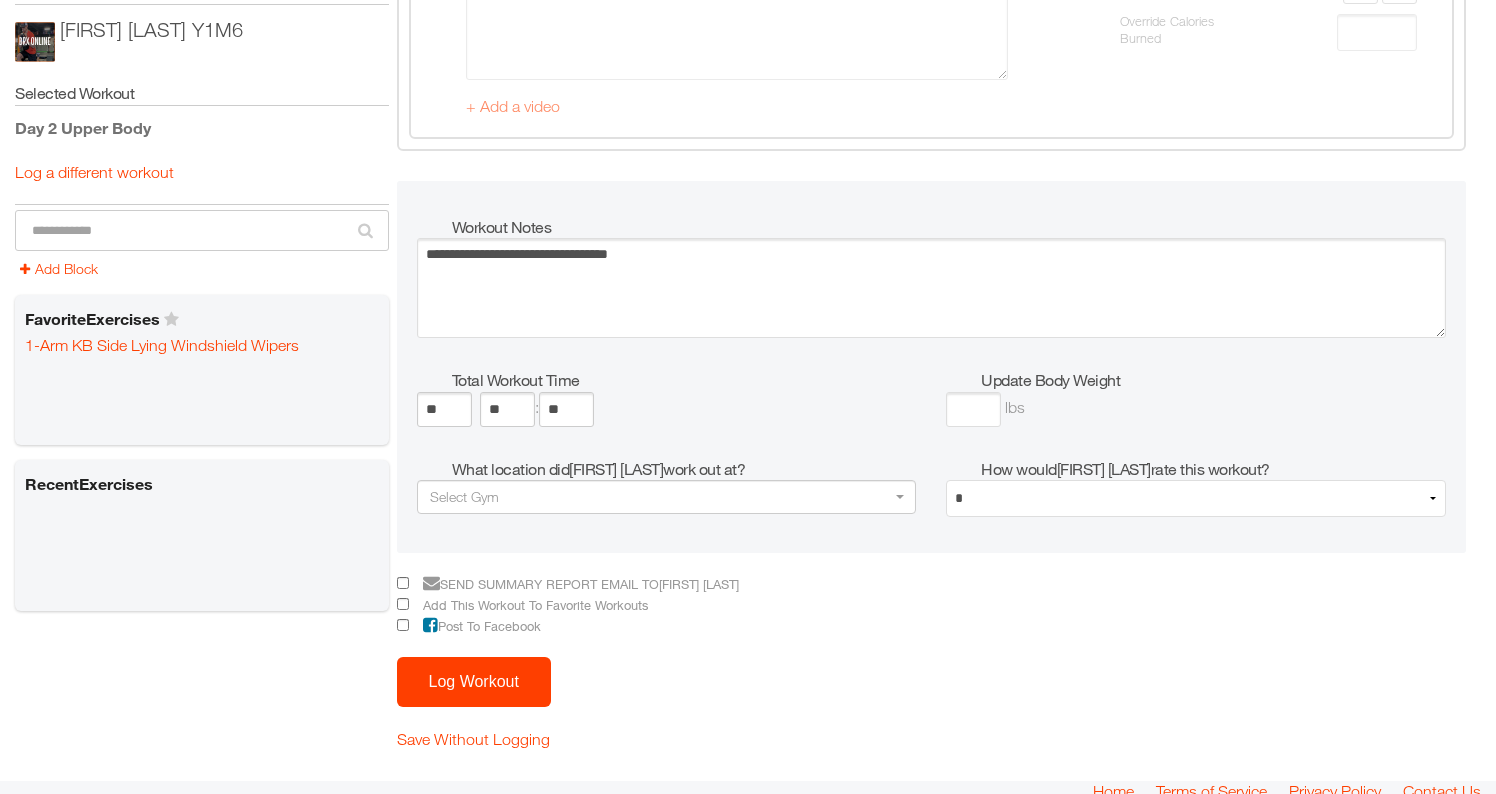click on "Log Workout" at bounding box center [474, 682] 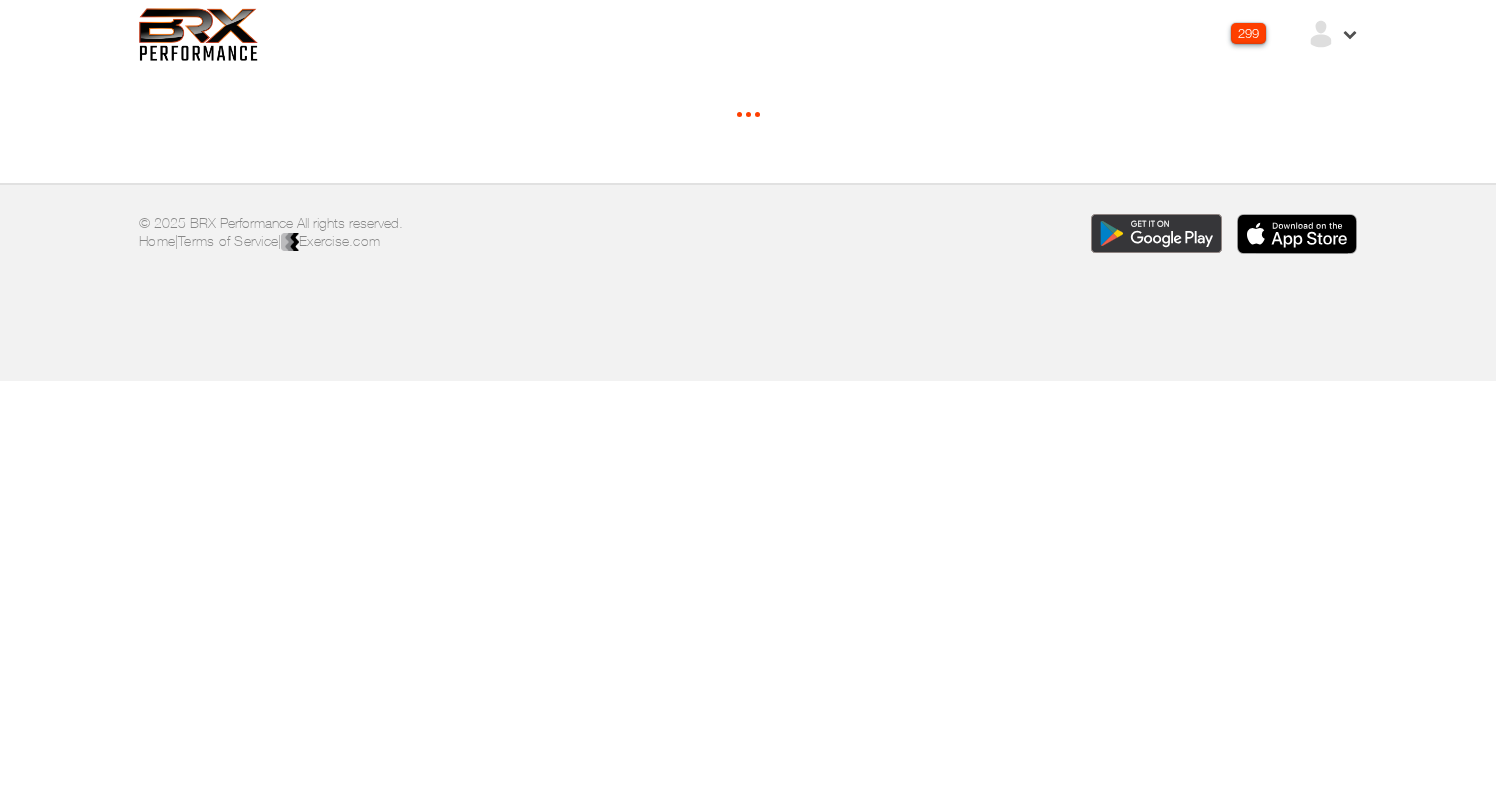 scroll, scrollTop: 0, scrollLeft: 0, axis: both 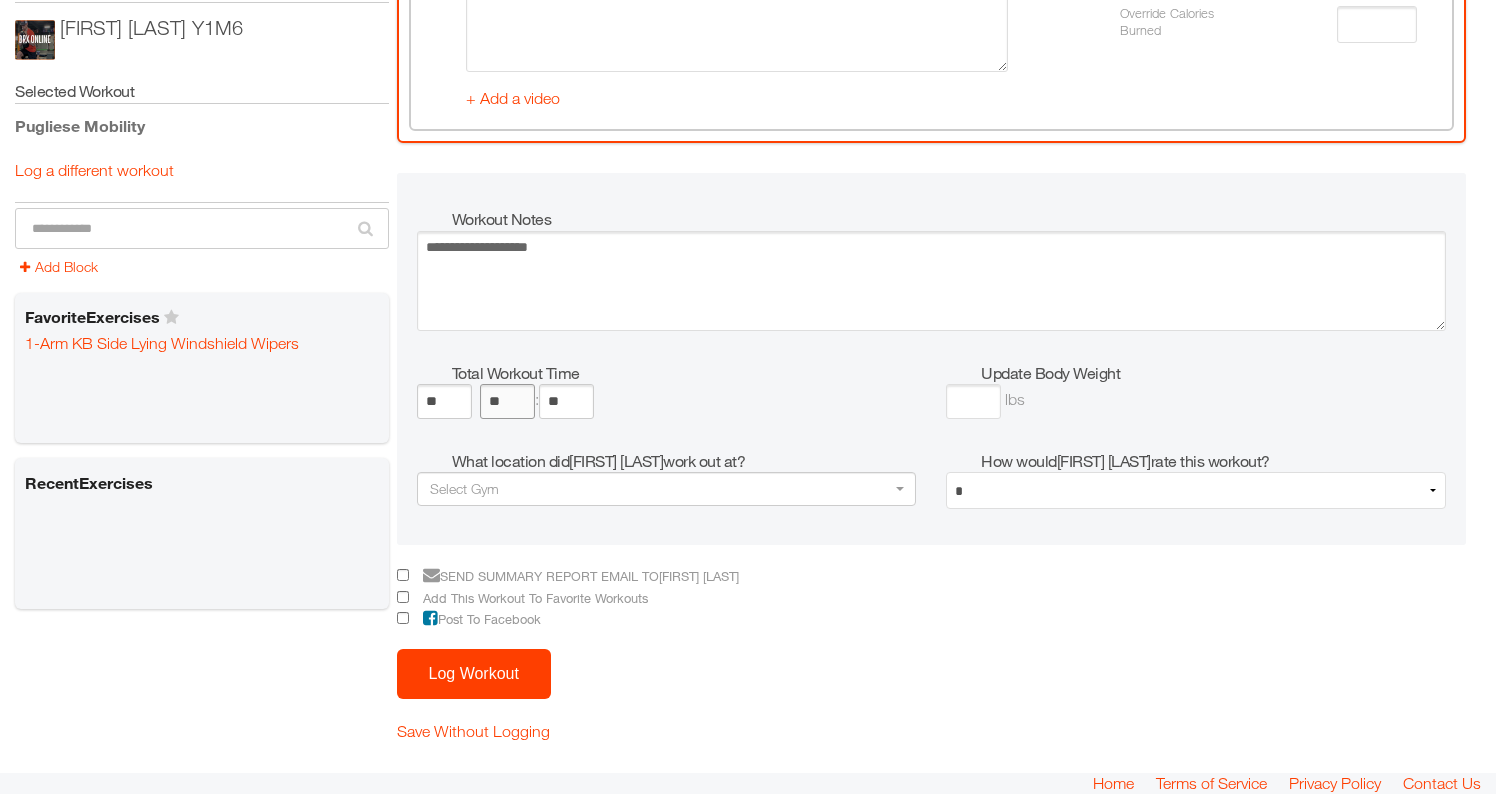 click on "**" at bounding box center [507, 401] 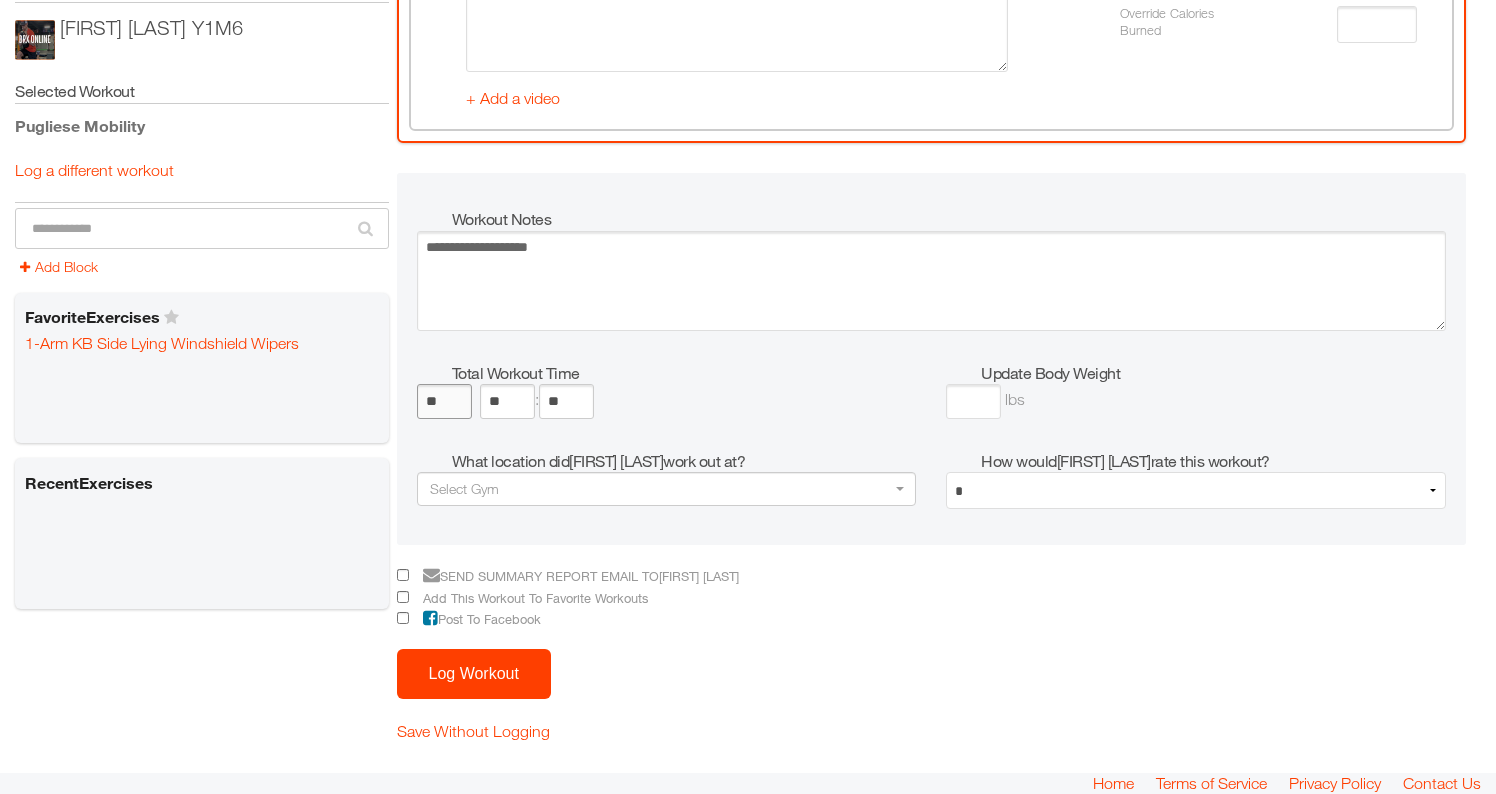 click on "**" at bounding box center (444, 401) 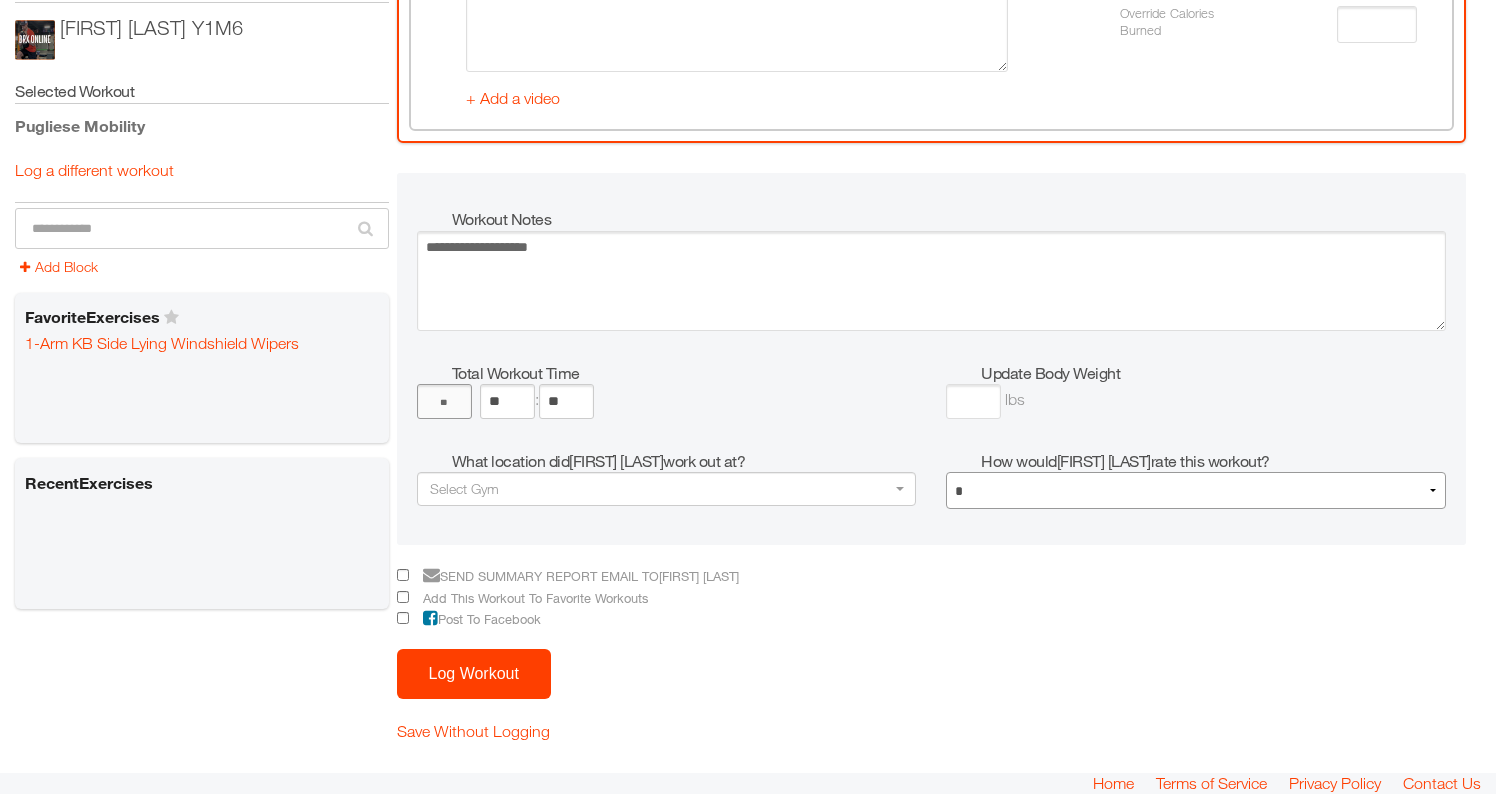 type 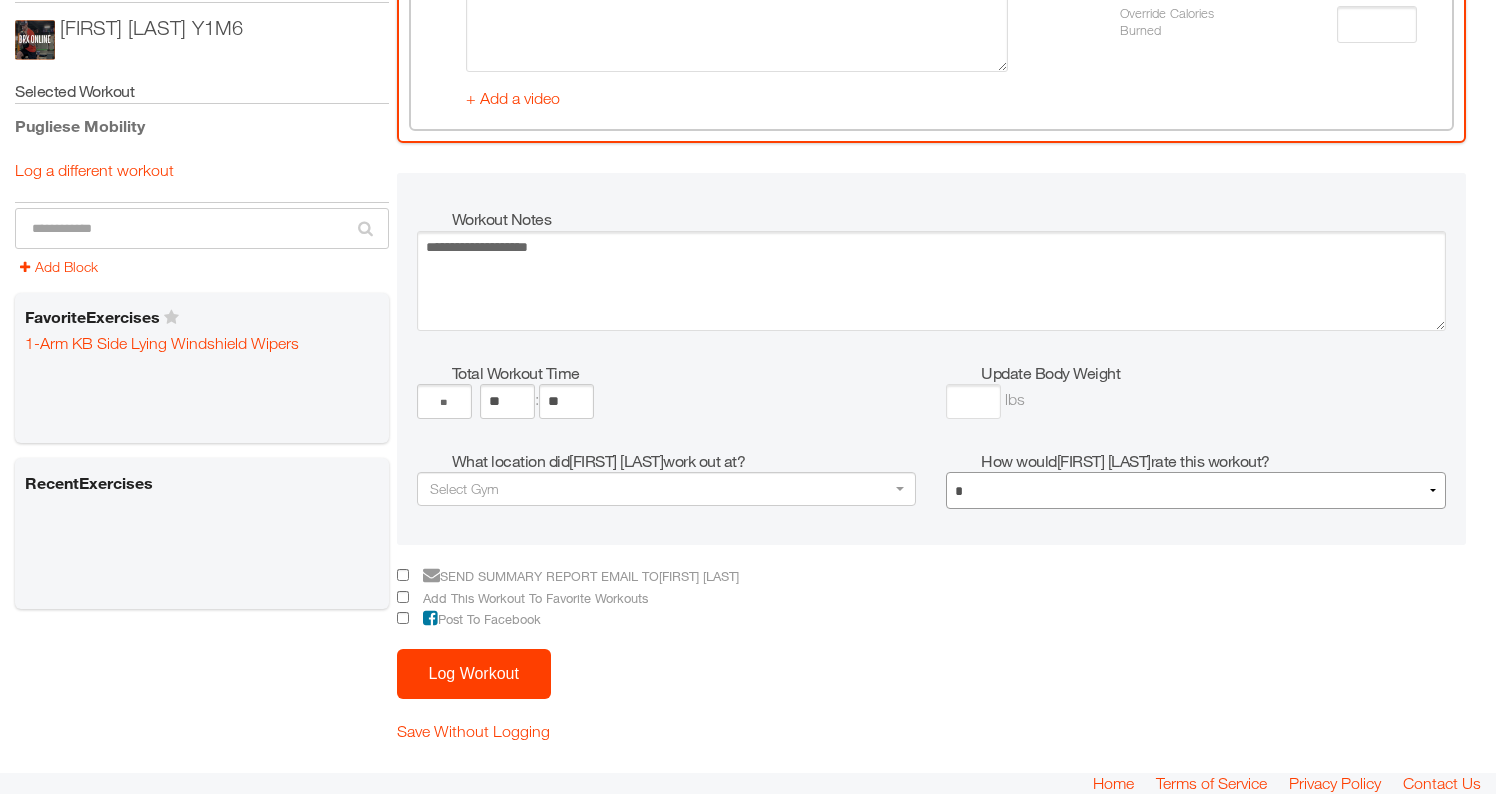 select on "*" 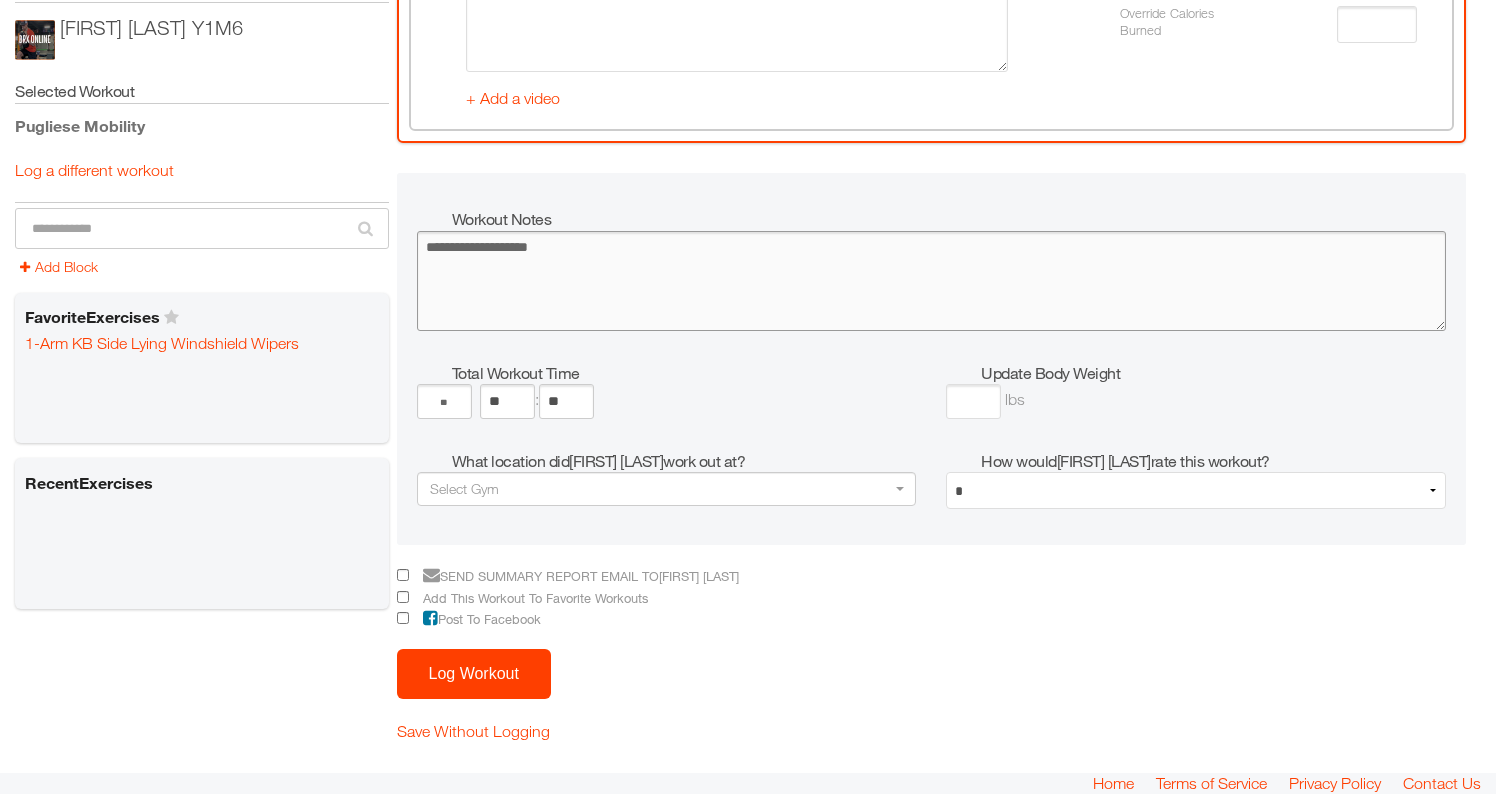 click at bounding box center [932, 281] 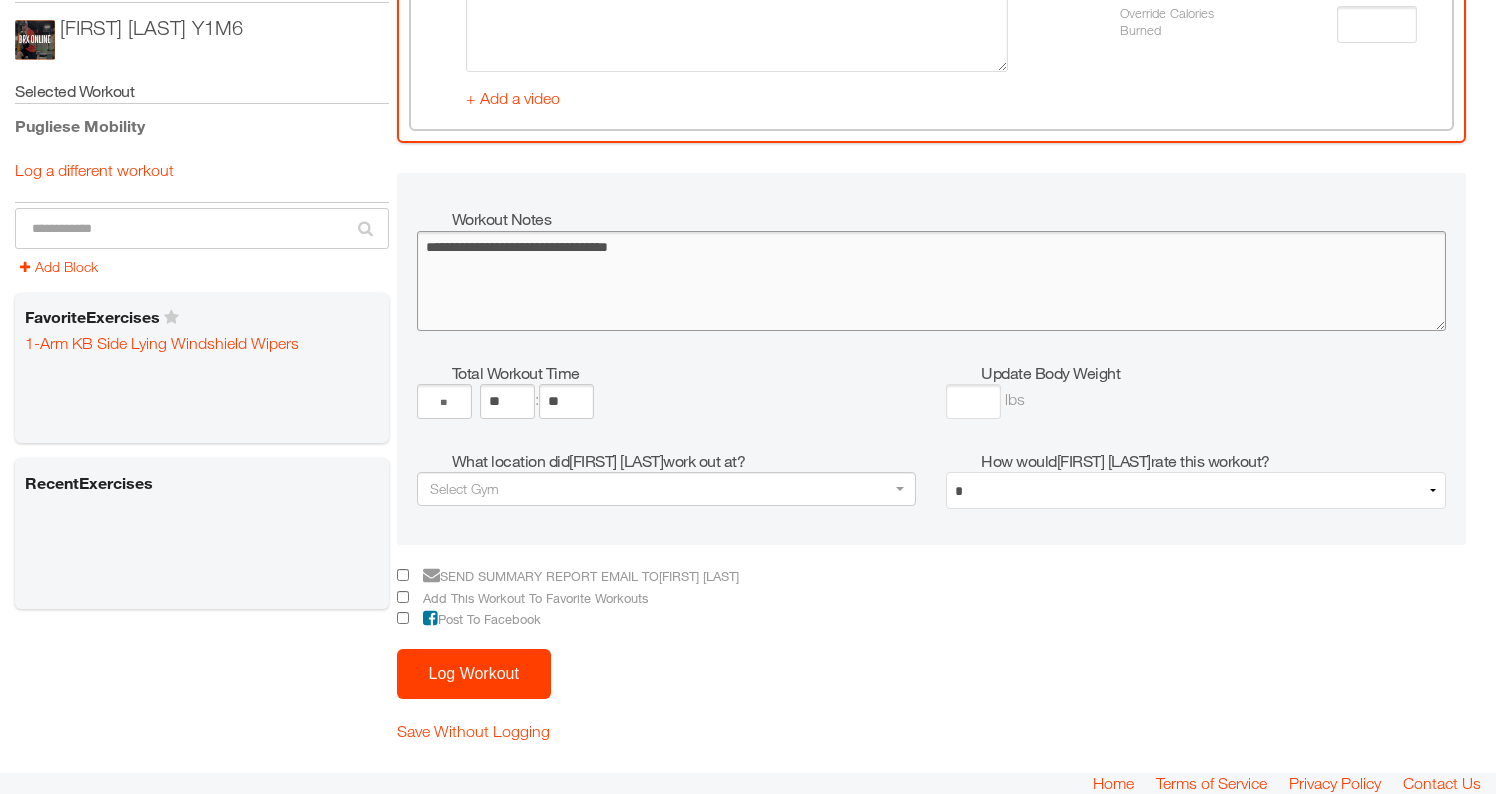 type on "**********" 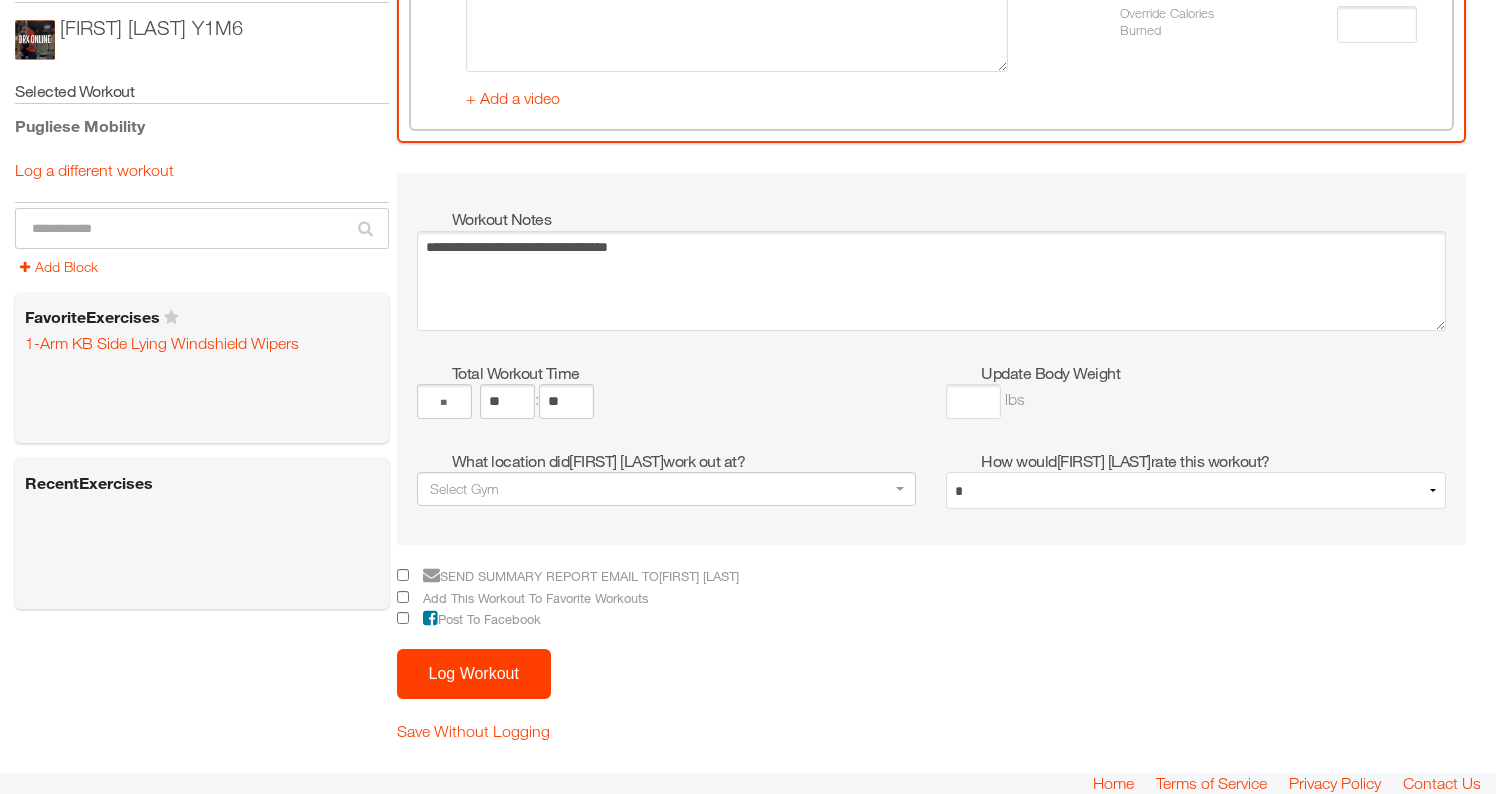 click on "Log Workout" at bounding box center (474, 674) 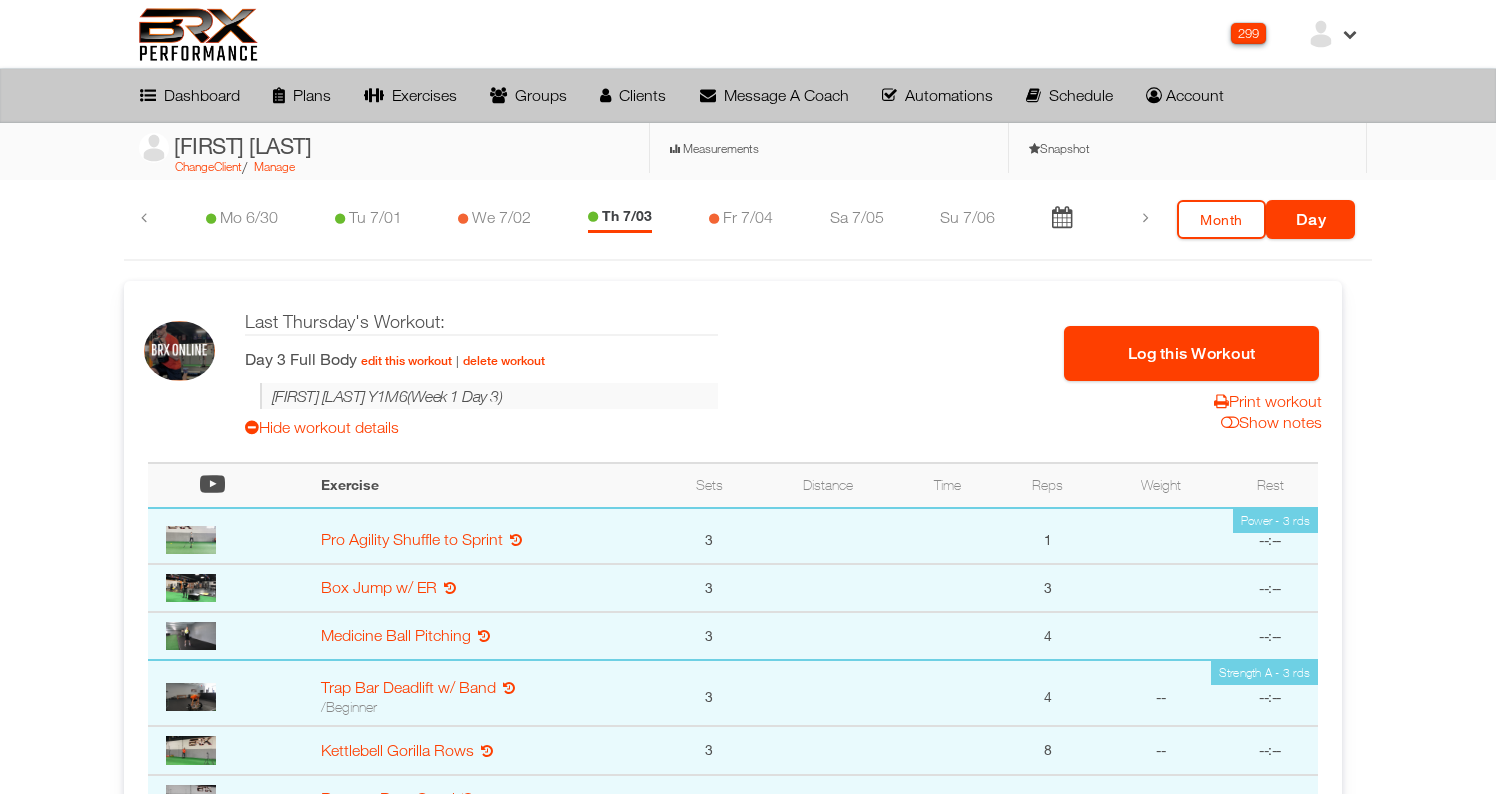 scroll, scrollTop: 0, scrollLeft: 0, axis: both 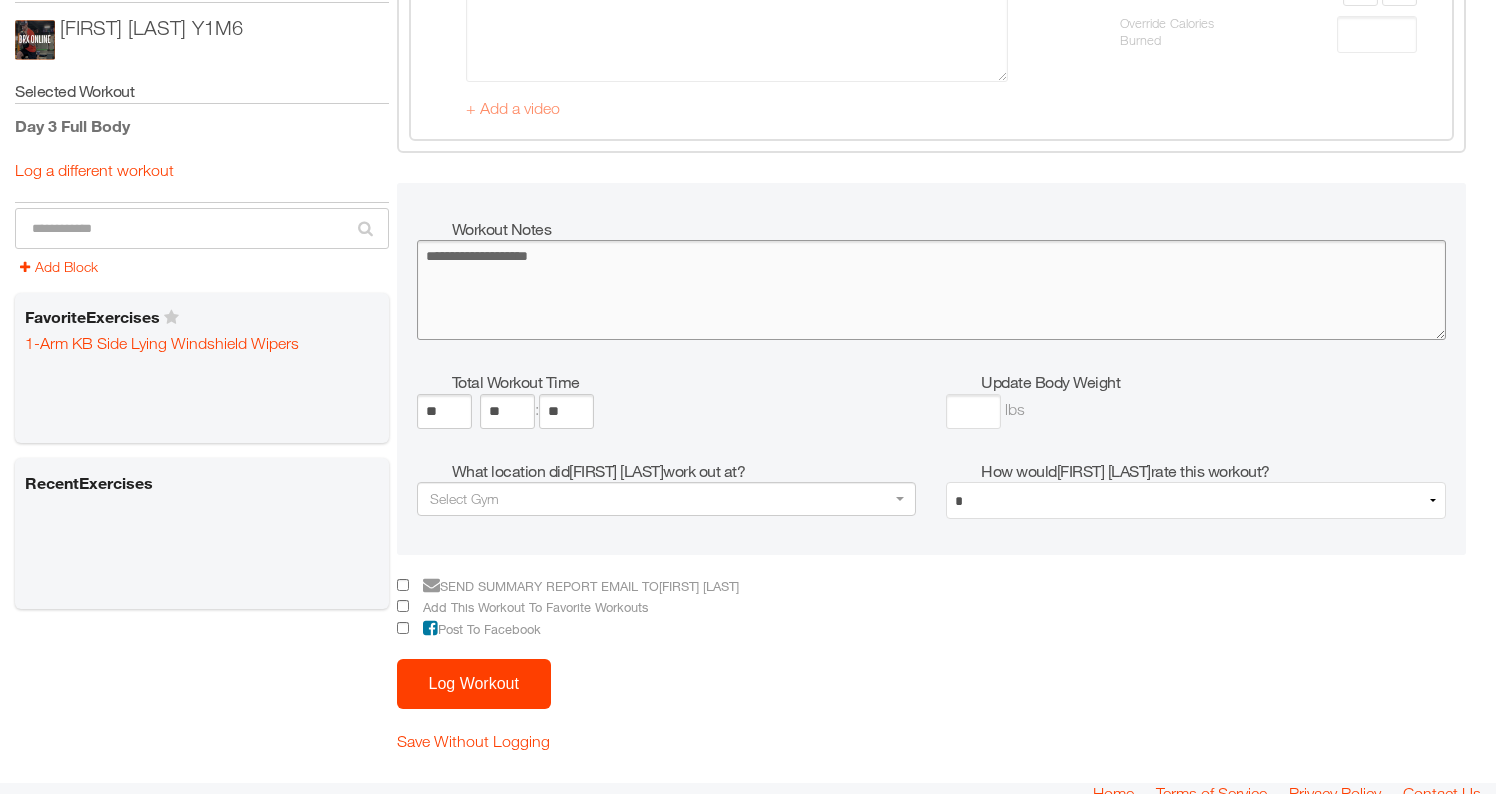 click at bounding box center [932, 290] 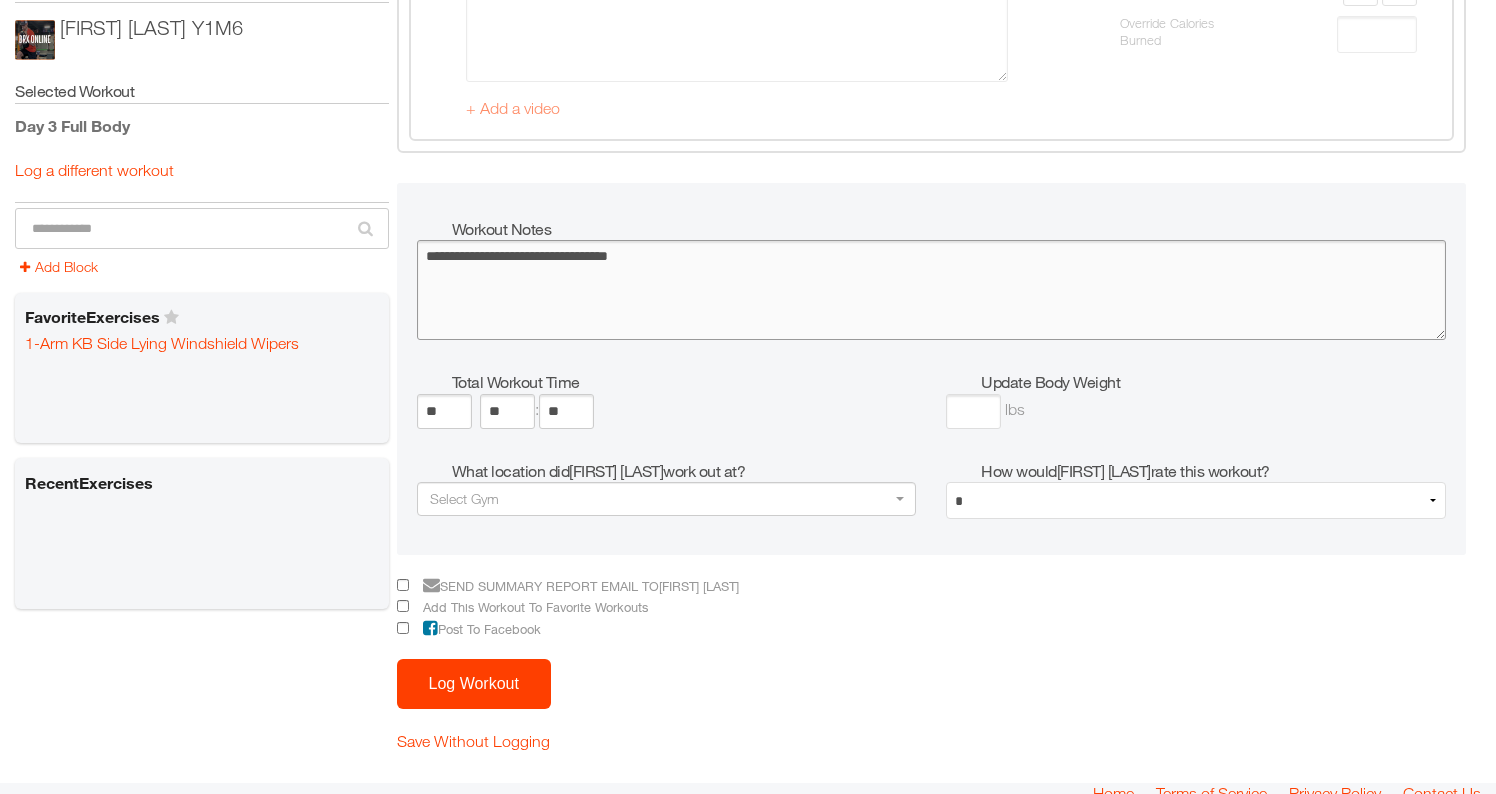 type on "**********" 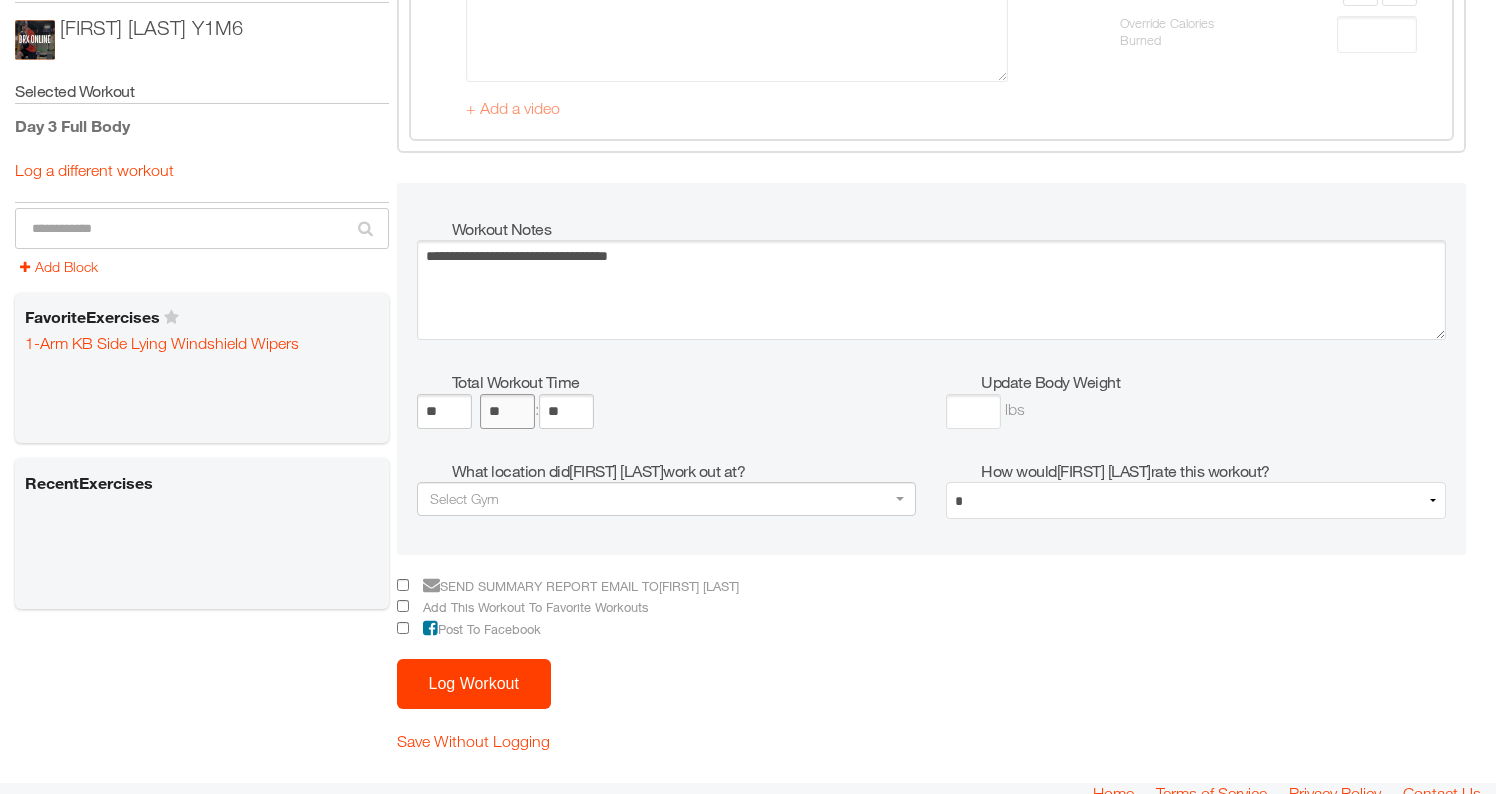 click on "**" at bounding box center [507, 411] 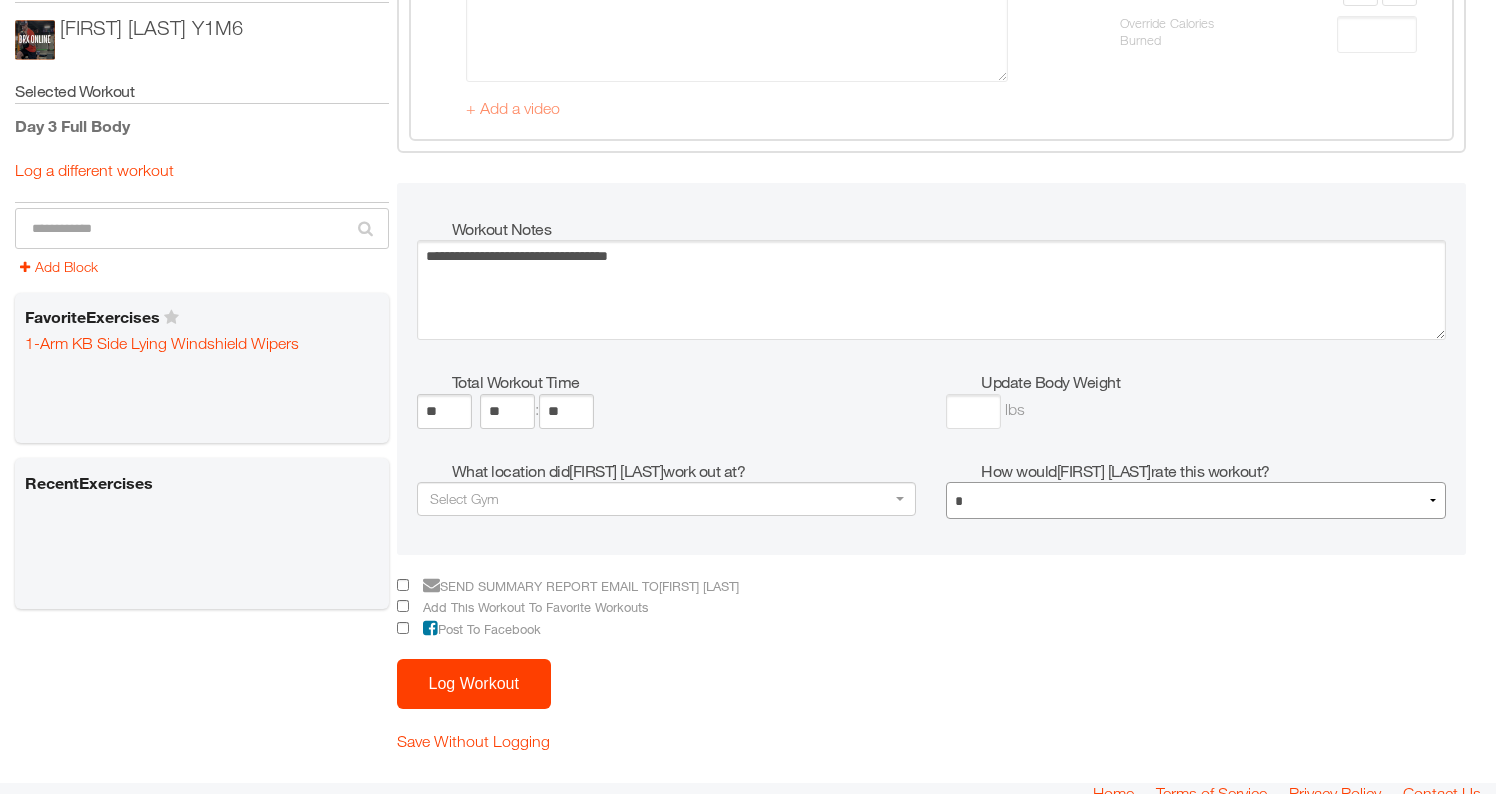 select on "*" 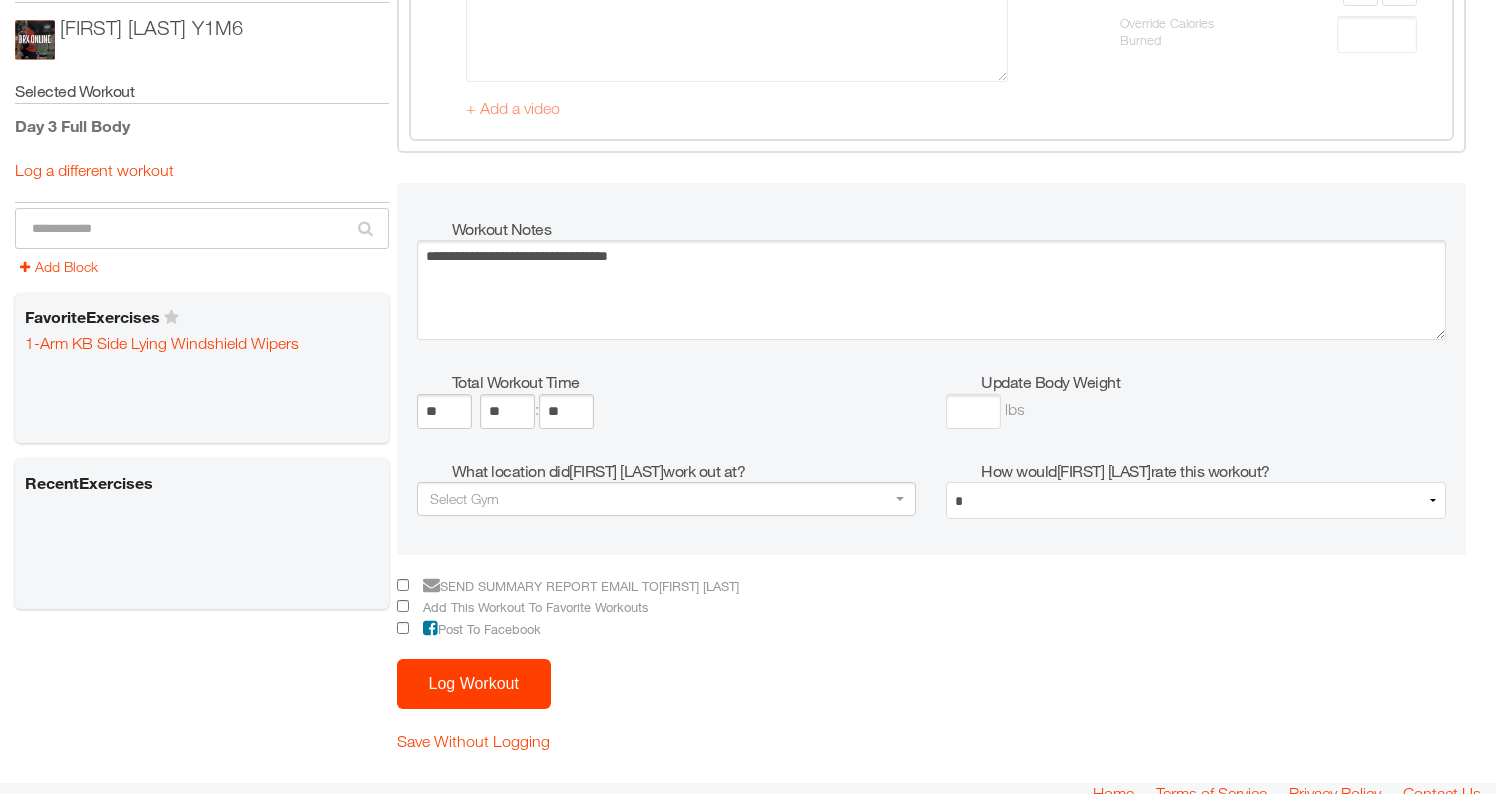 click on "Log Workout
Save Without Logging" at bounding box center [474, 696] 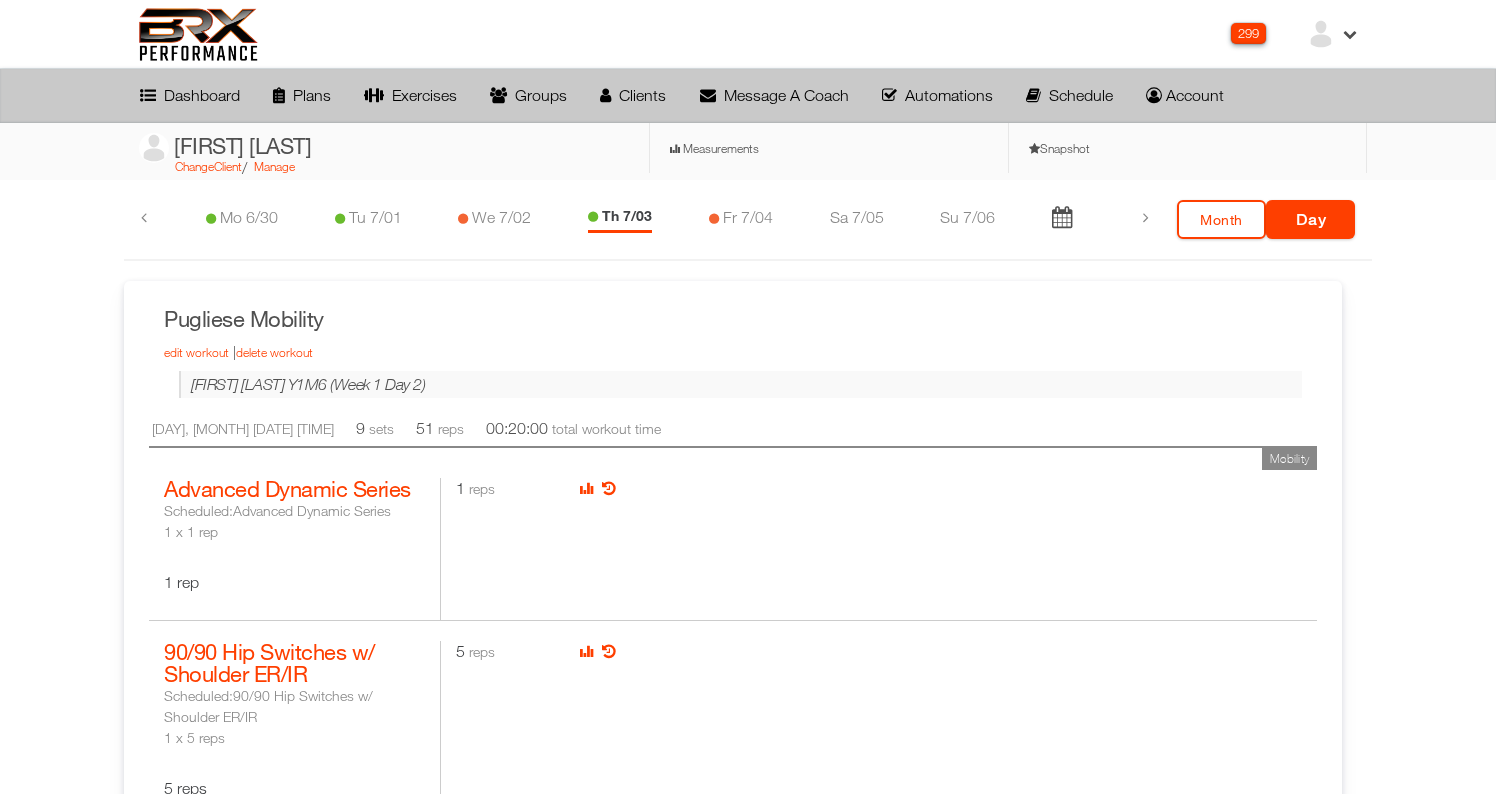 scroll, scrollTop: 0, scrollLeft: 0, axis: both 